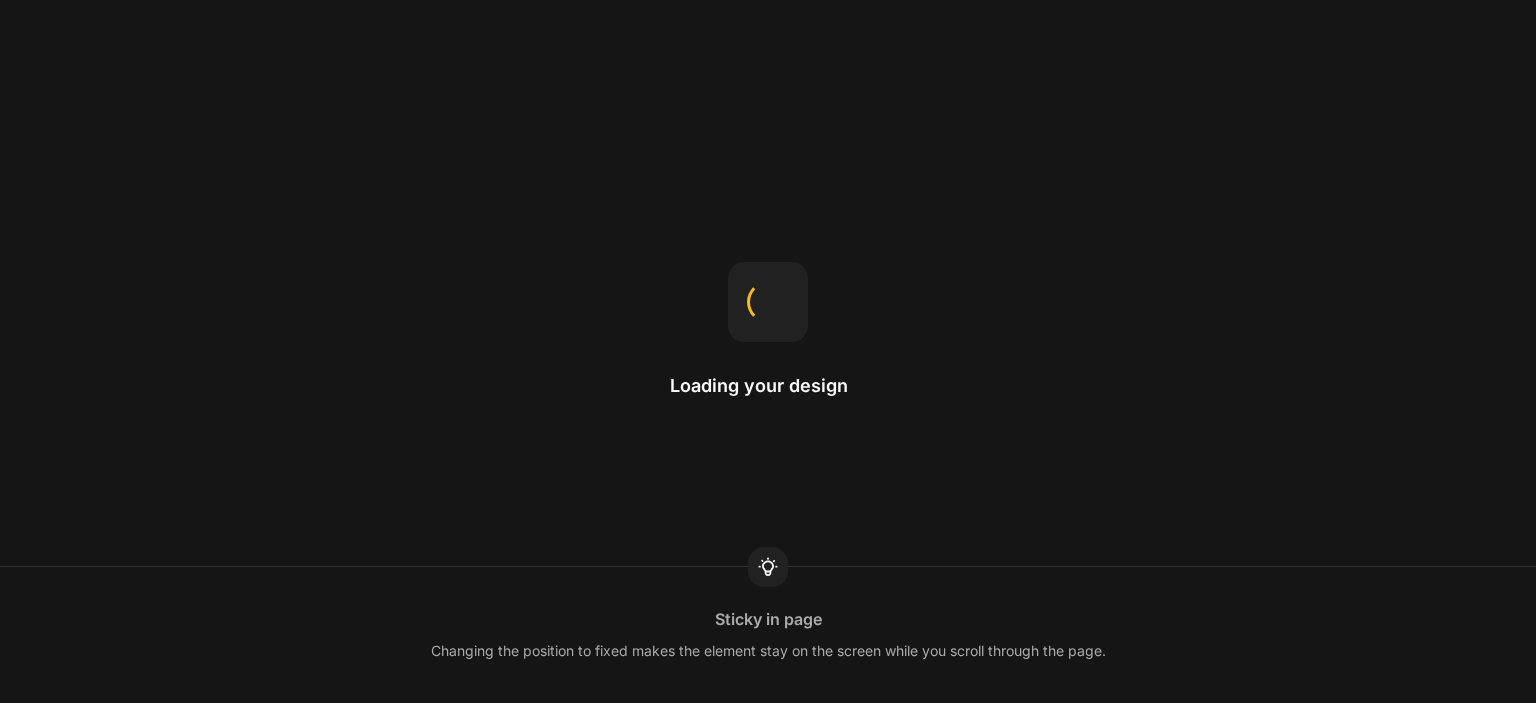 scroll, scrollTop: 0, scrollLeft: 0, axis: both 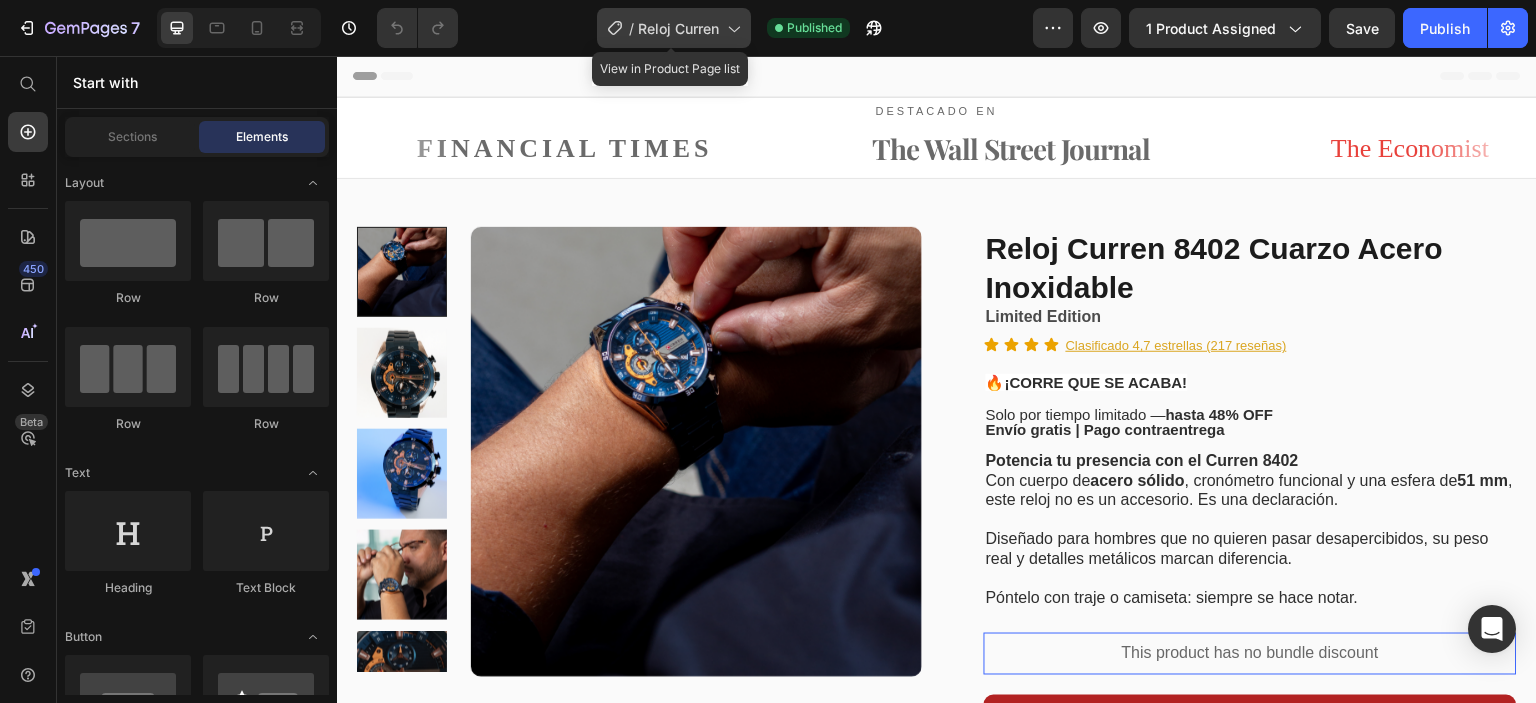 click on "/  Reloj Curren" 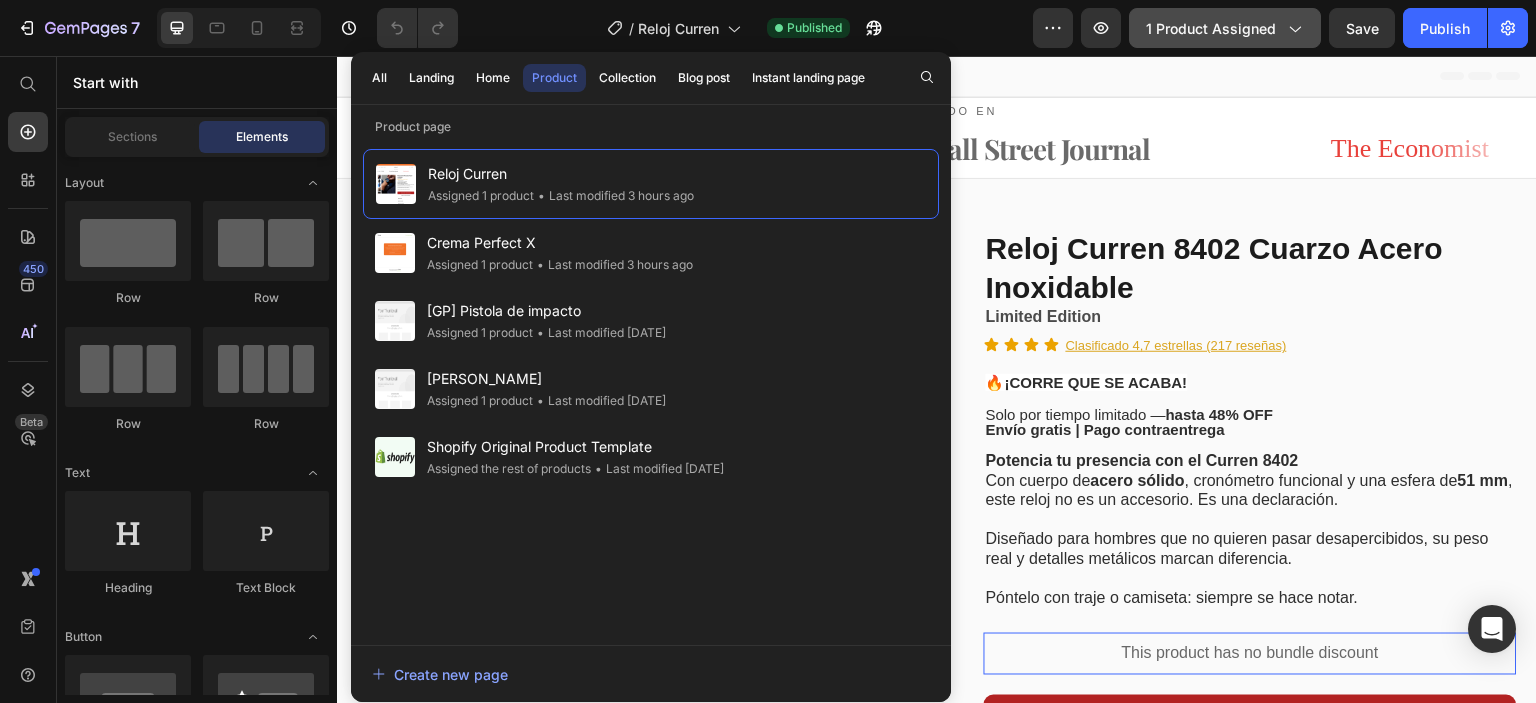 click on "1 product assigned" 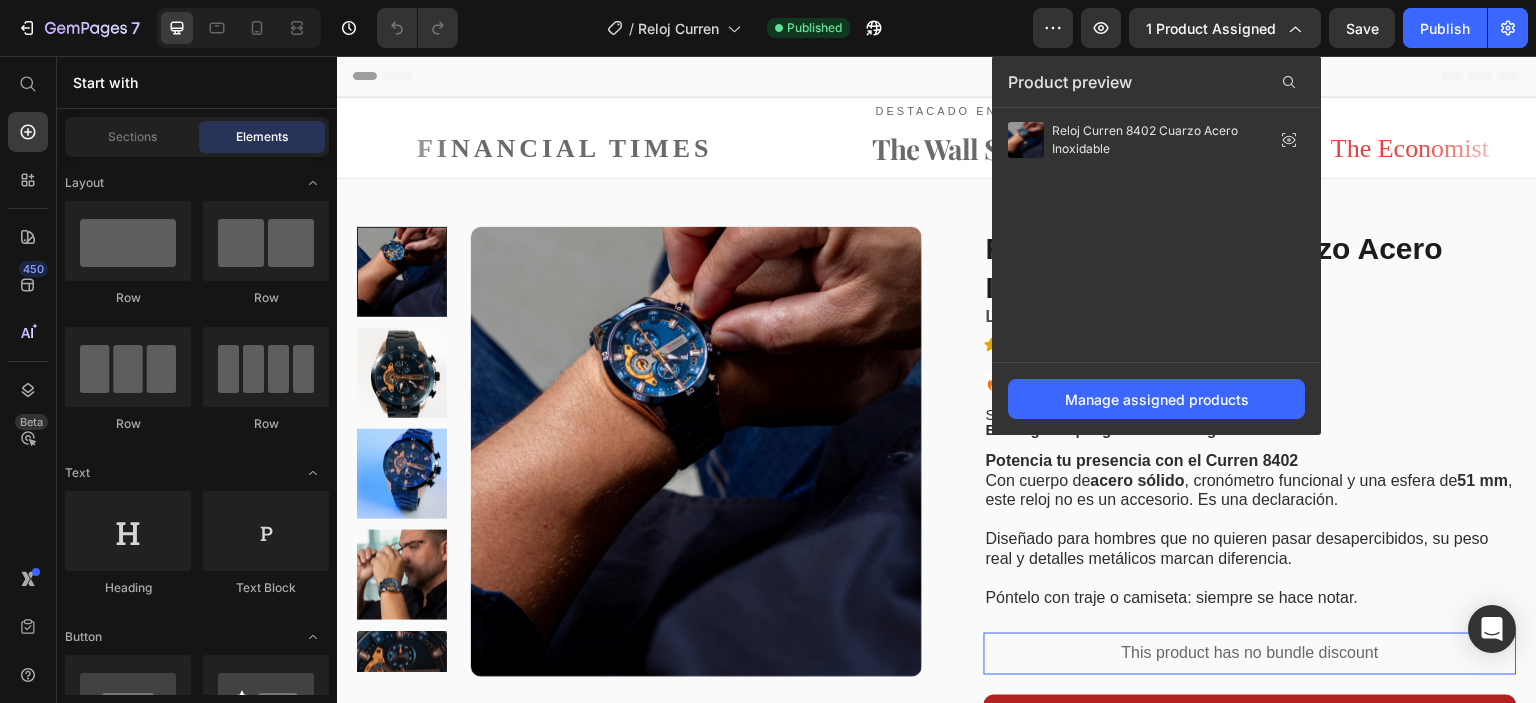 scroll, scrollTop: 266, scrollLeft: 0, axis: vertical 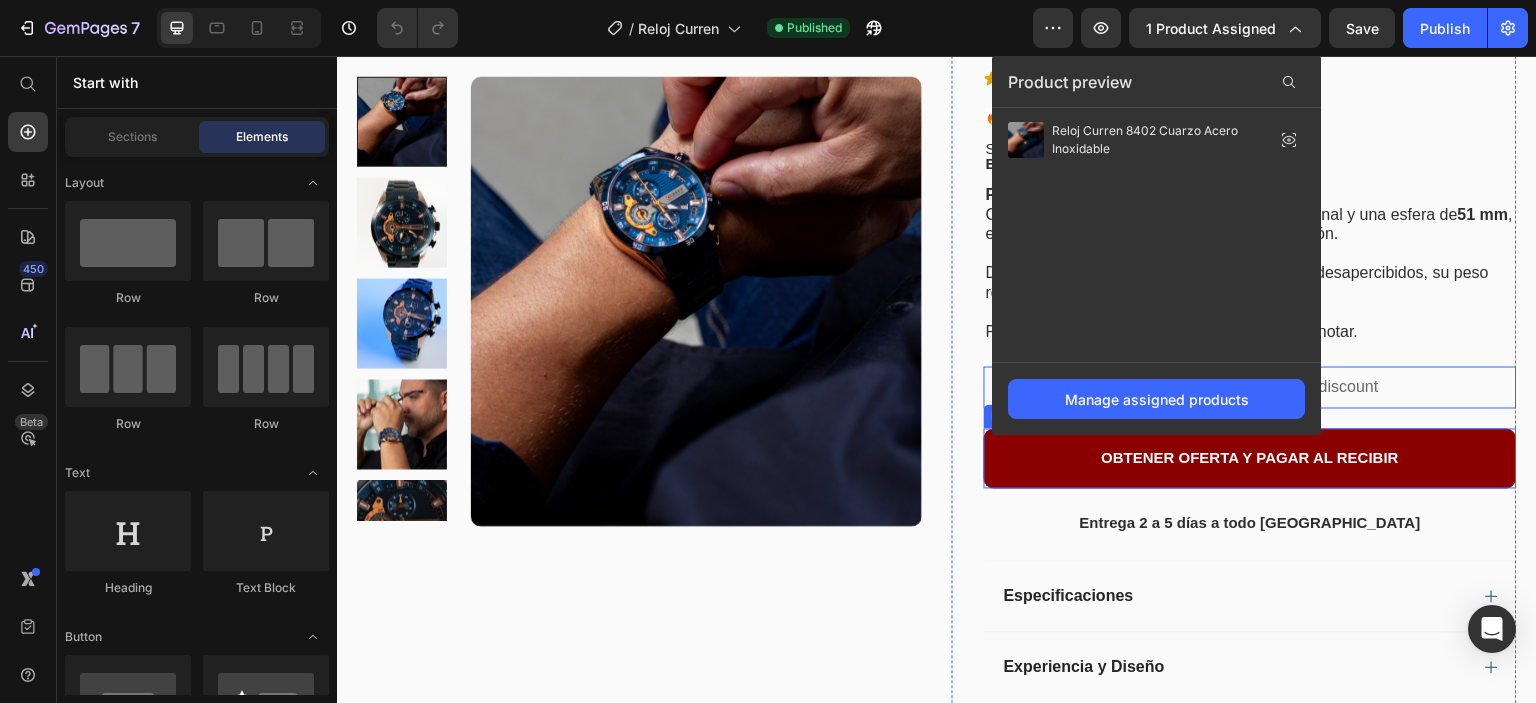 click on "OBTENER OFERTA Y PAGAR AL RECIBIR" at bounding box center (1250, 459) 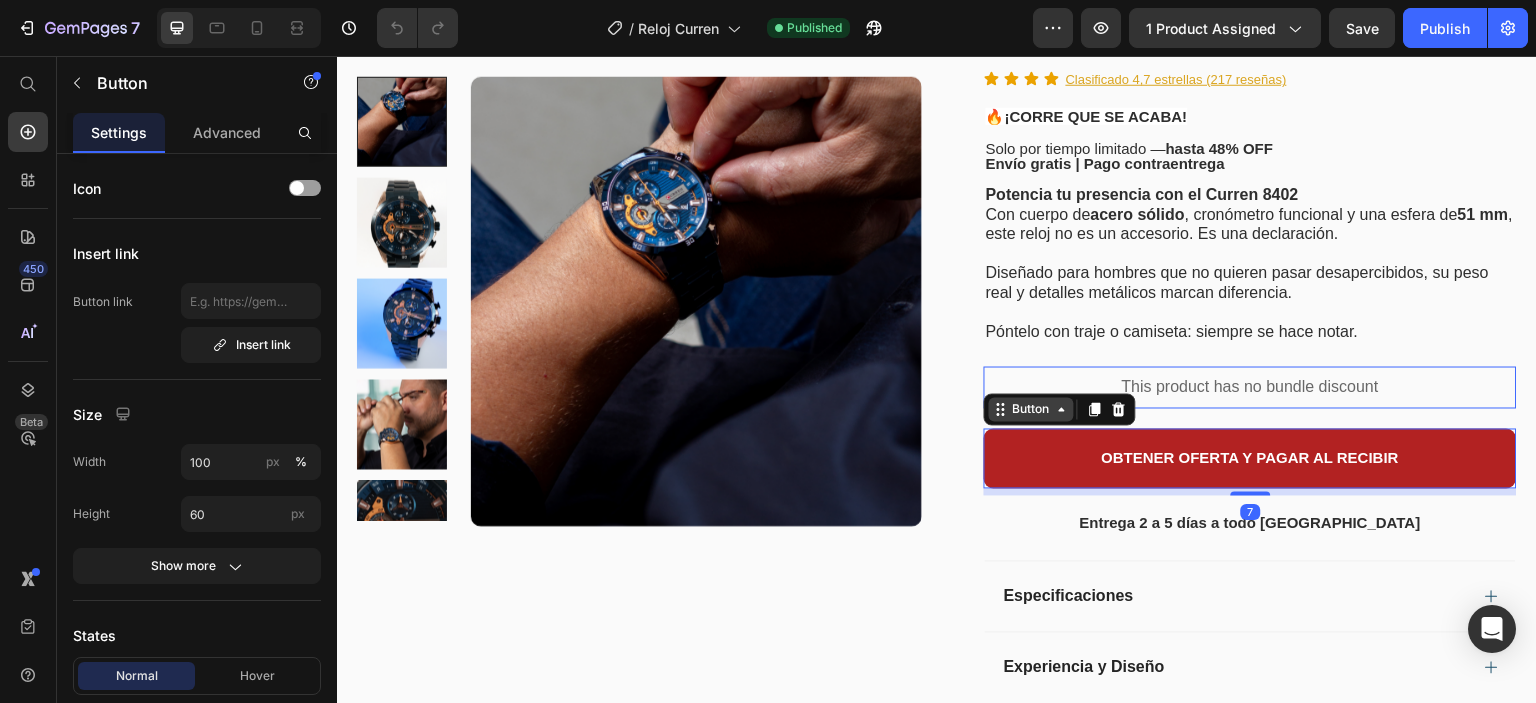 click 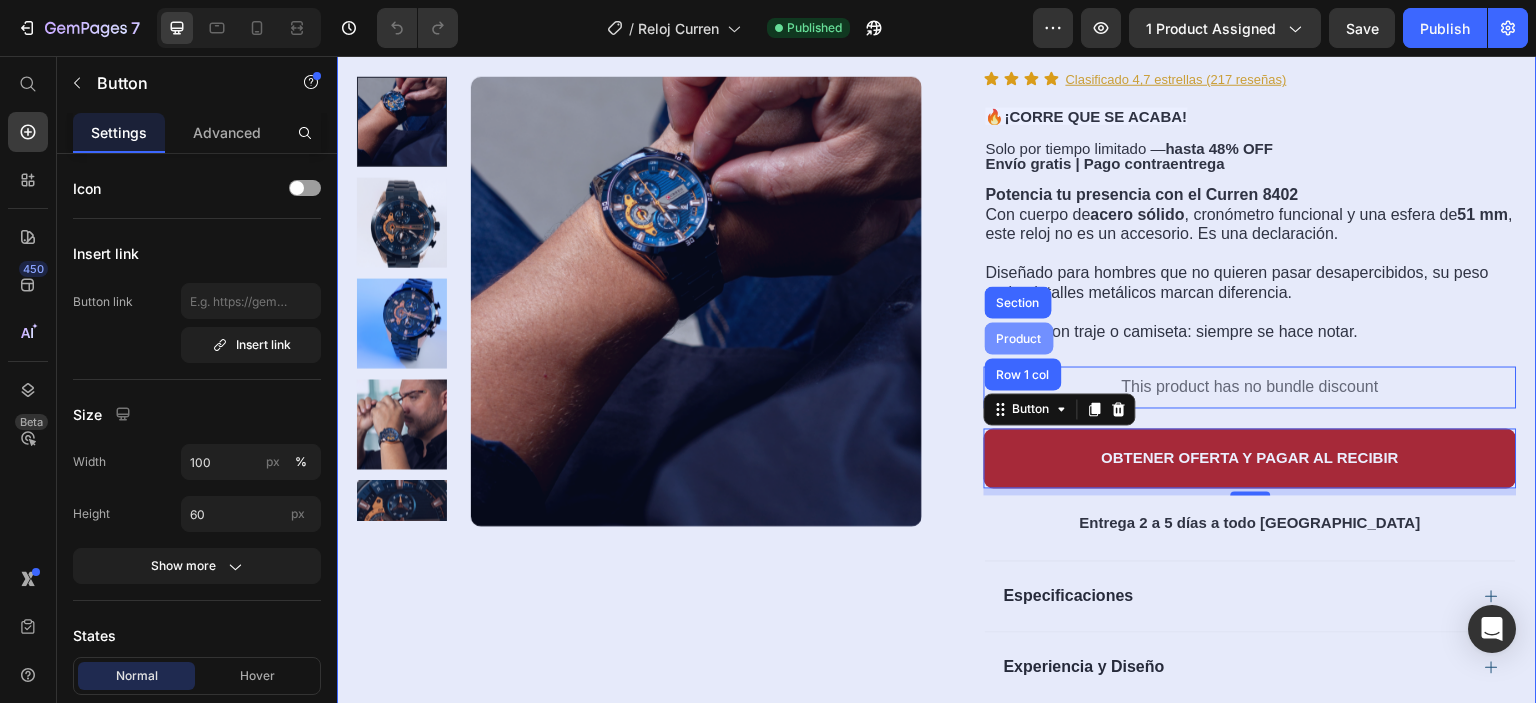 click on "Product" at bounding box center [1019, 339] 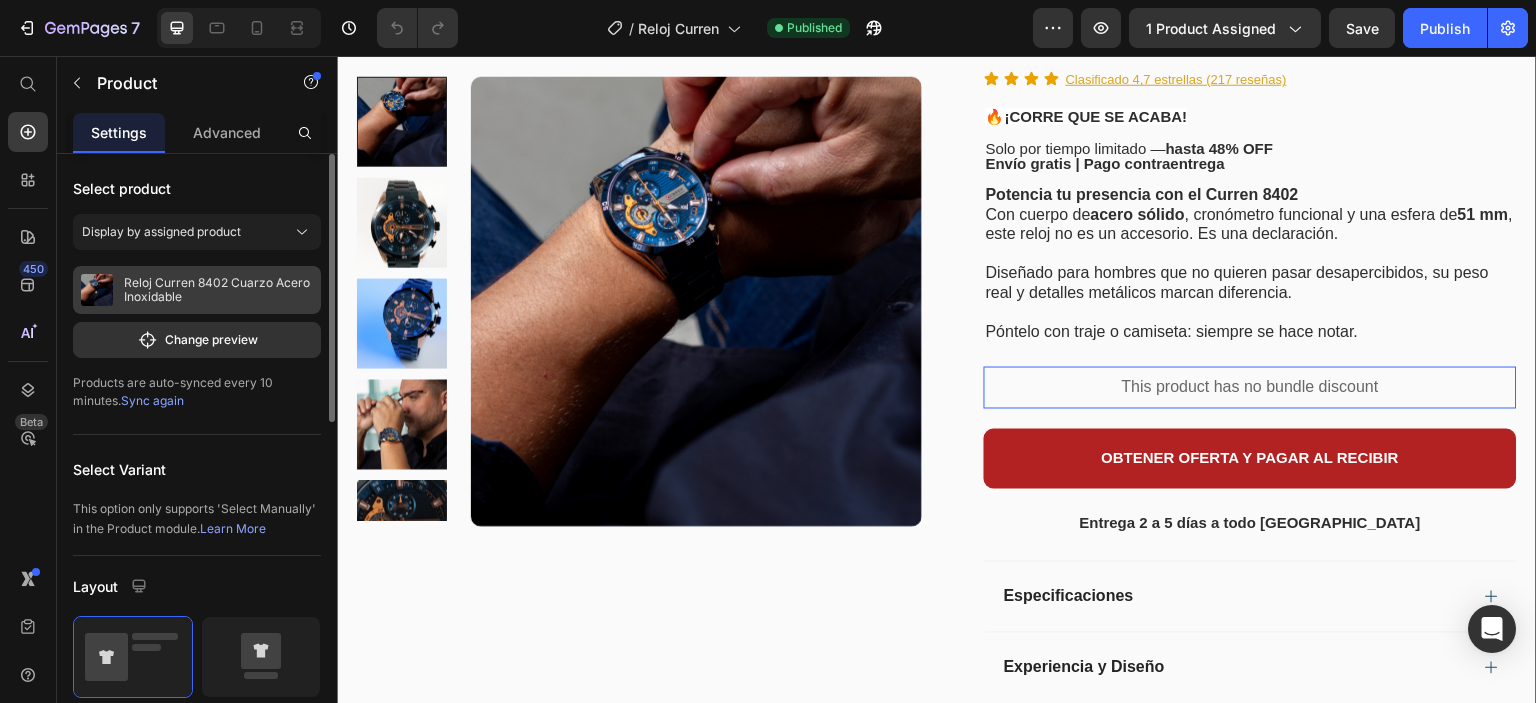 click on "Reloj Curren 8402 Cuarzo Acero Inoxidable" at bounding box center [218, 290] 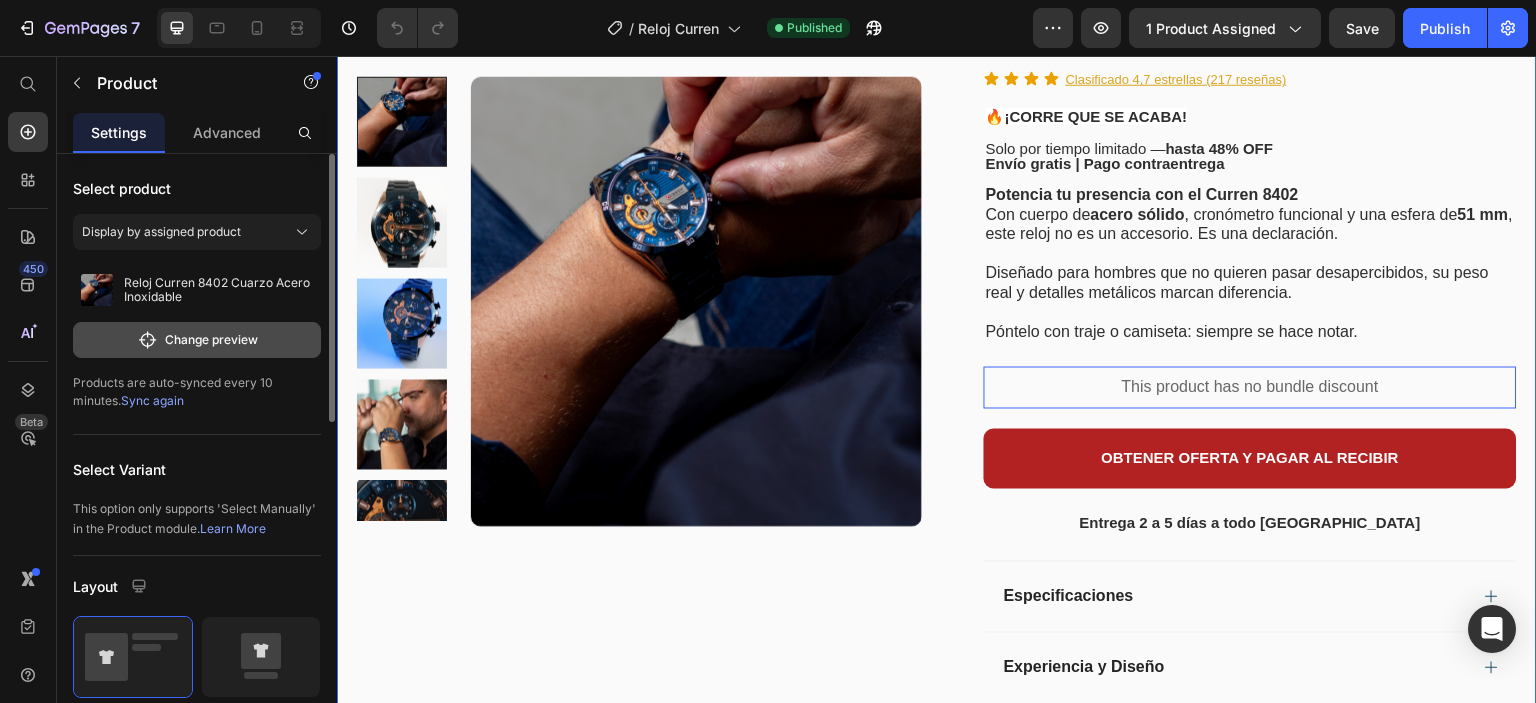 click on "Change preview" at bounding box center [197, 340] 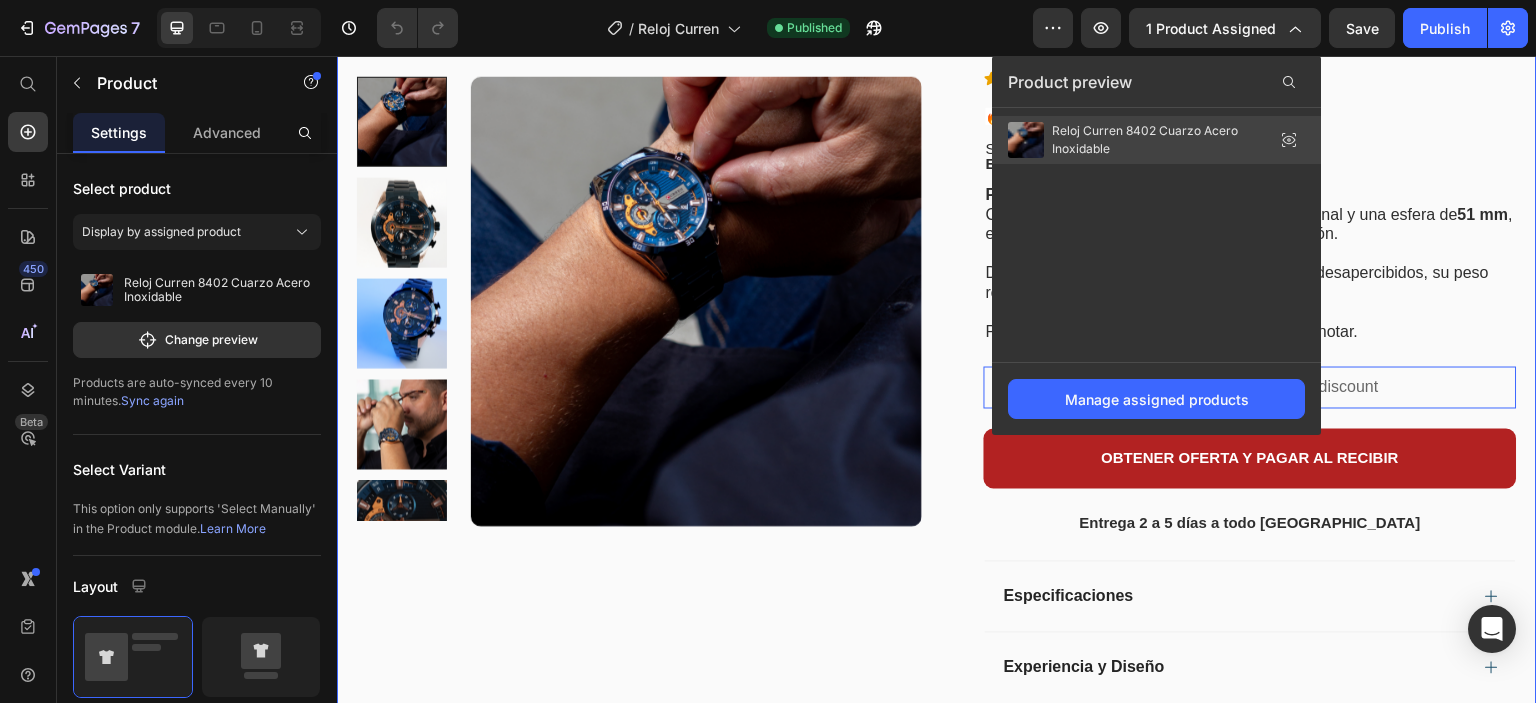 click on "Reloj Curren 8402 Cuarzo Acero Inoxidable" at bounding box center [1152, 140] 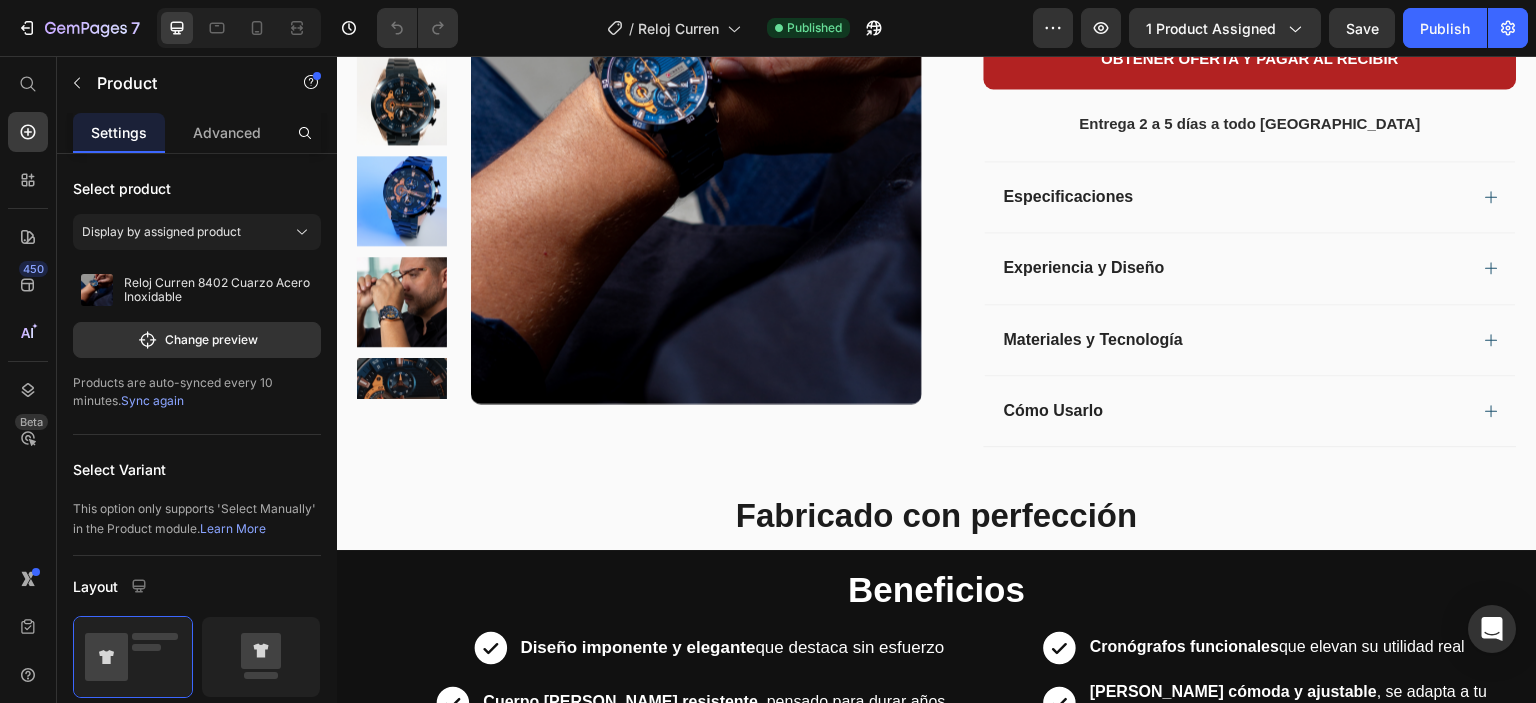 scroll, scrollTop: 133, scrollLeft: 0, axis: vertical 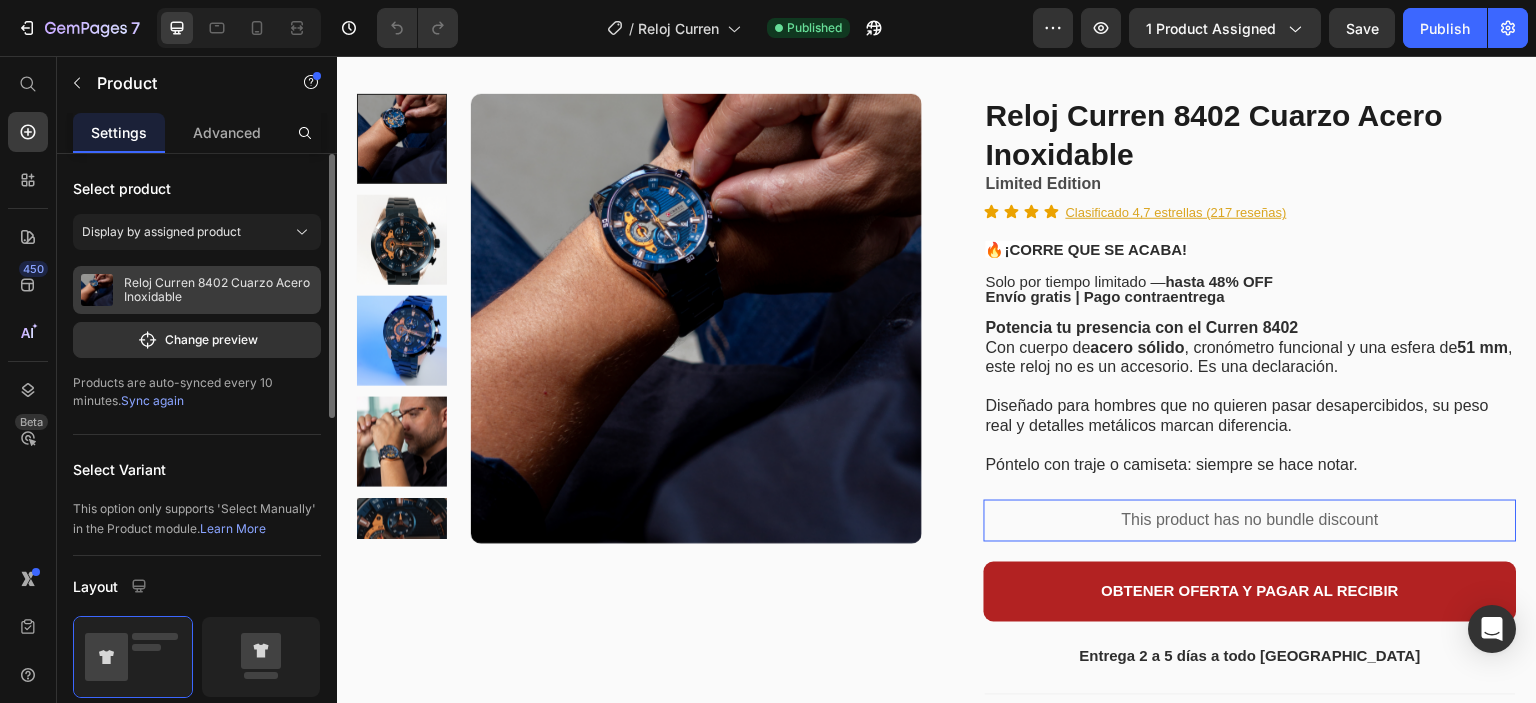 click at bounding box center (97, 290) 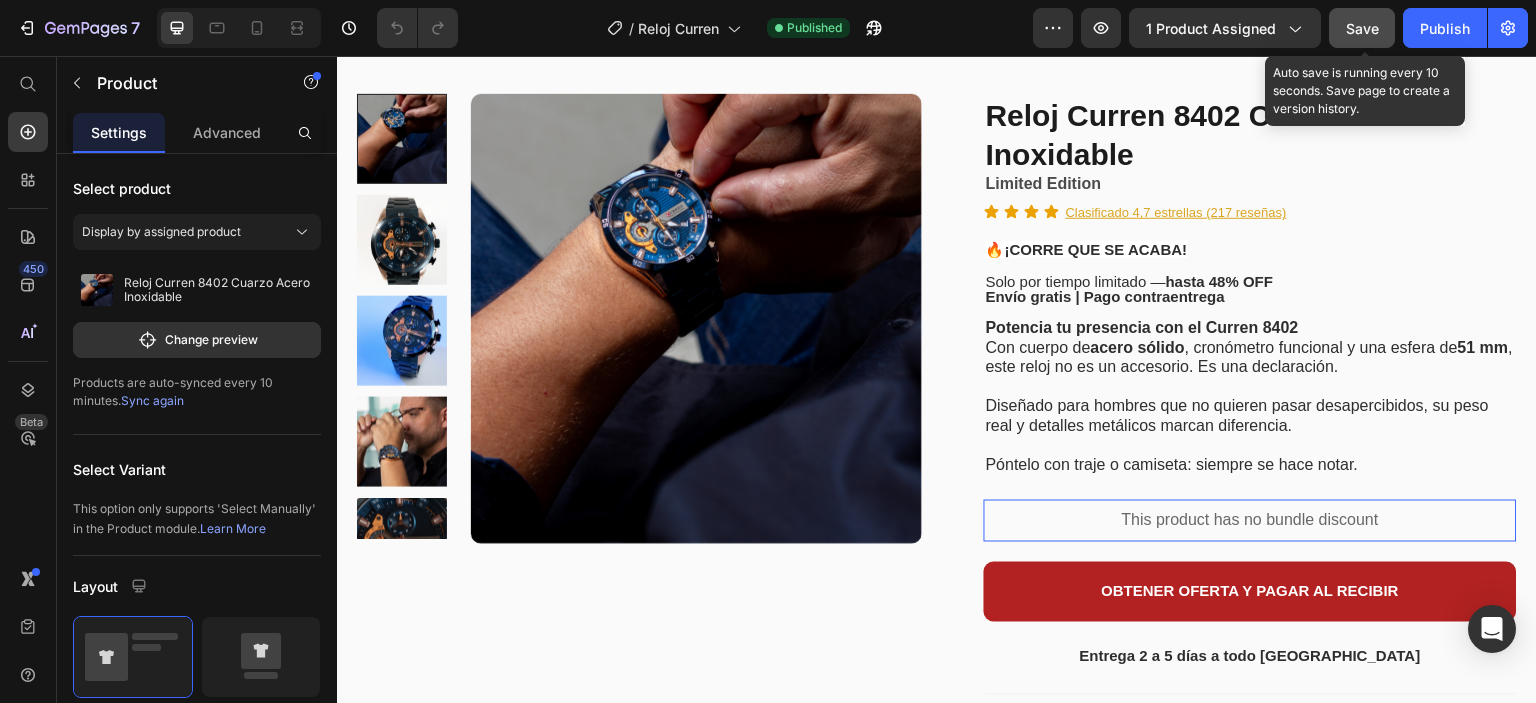 click on "Save" at bounding box center (1362, 28) 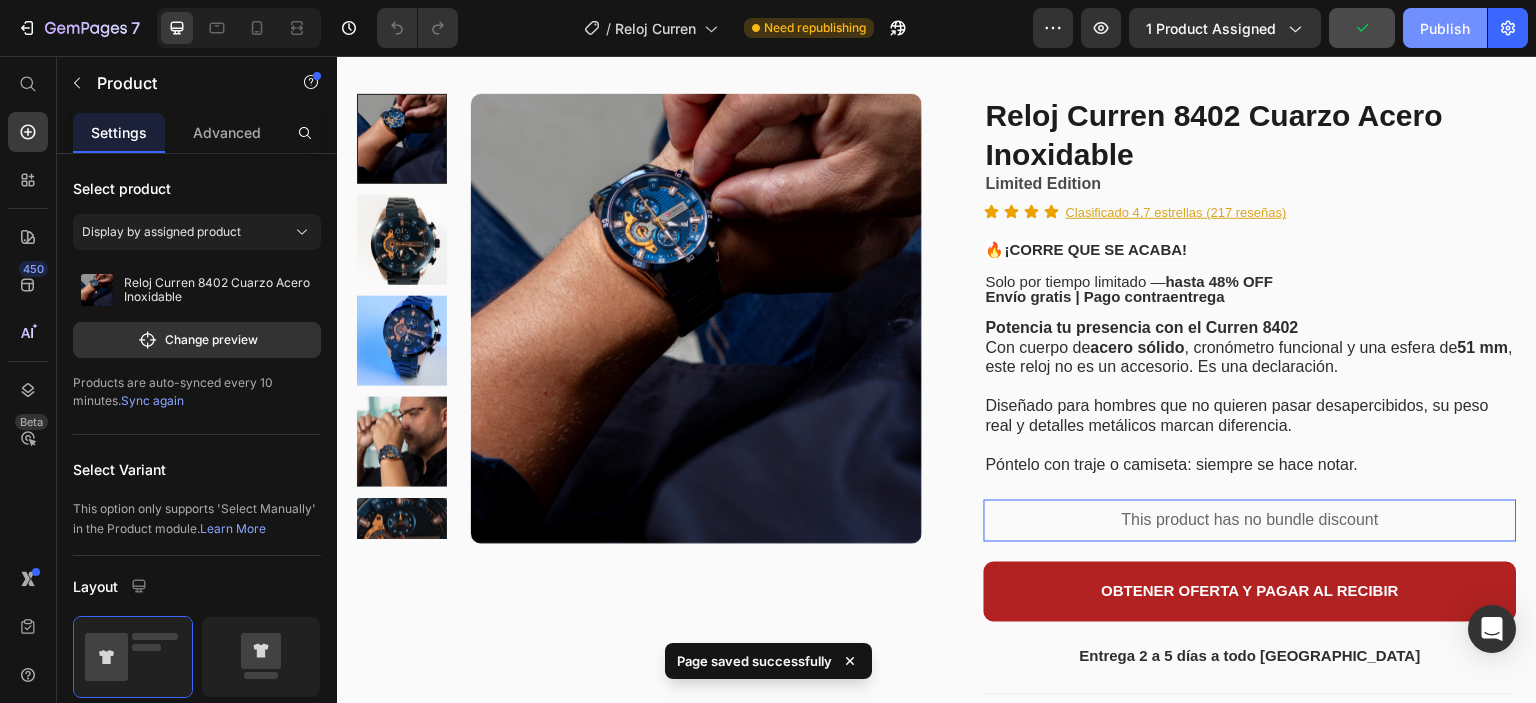 click on "Publish" at bounding box center [1445, 28] 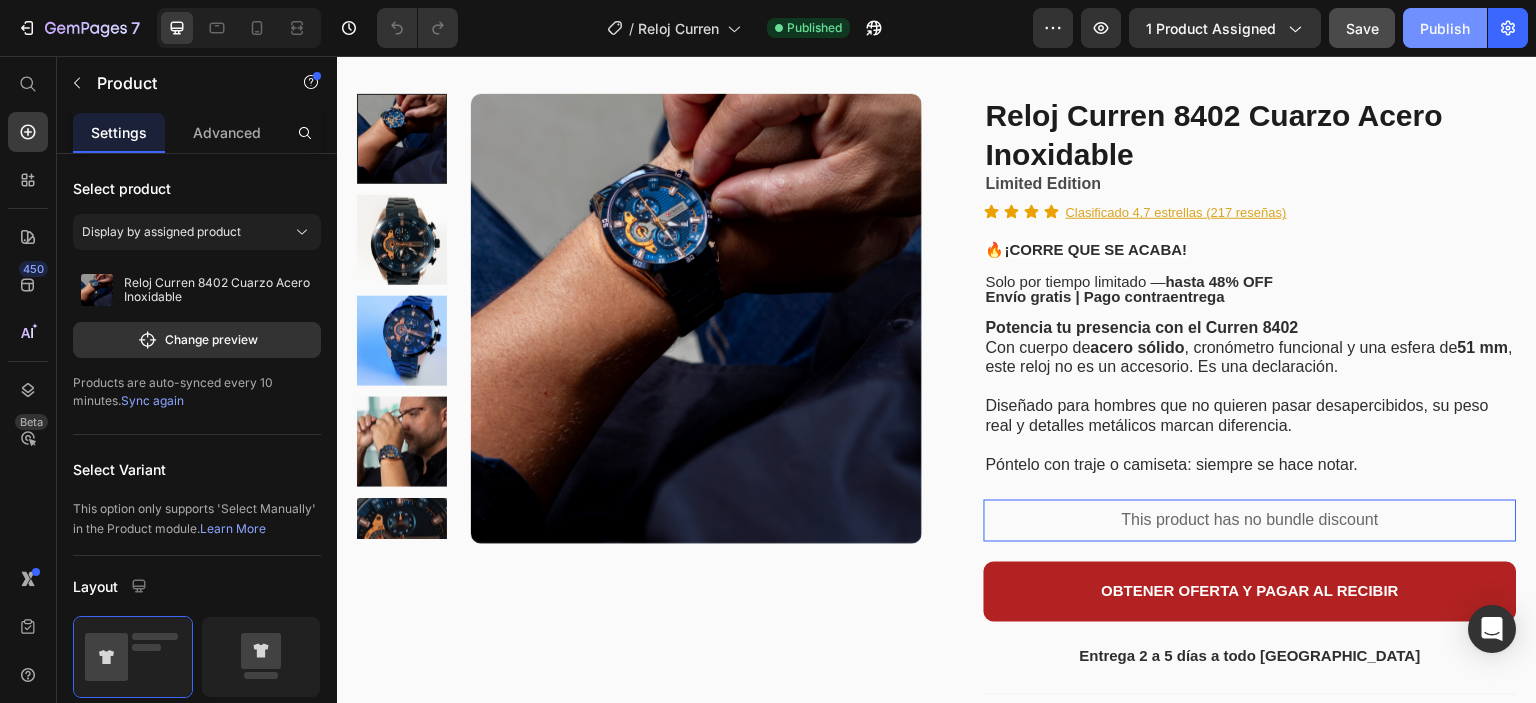 click on "Publish" at bounding box center (1445, 28) 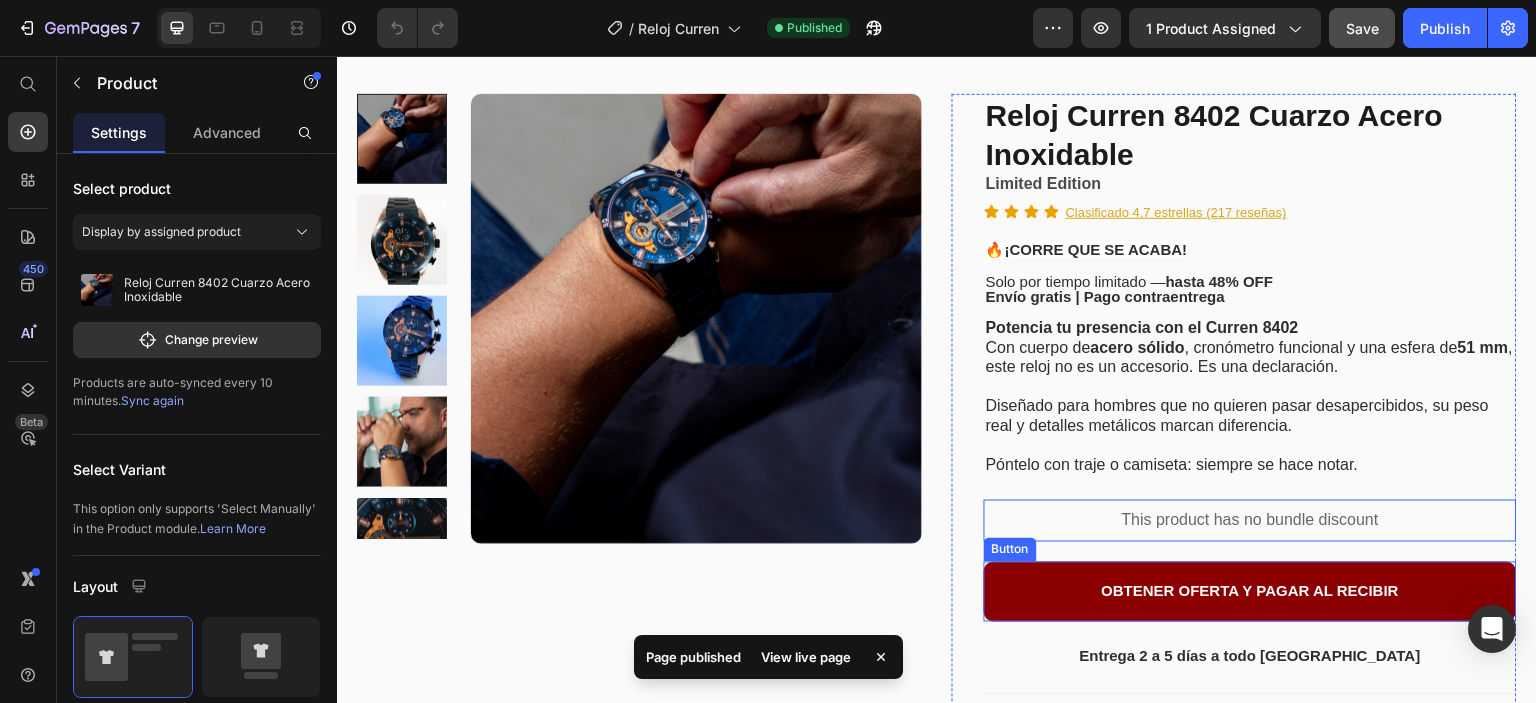 click on "OBTENER OFERTA Y PAGAR AL RECIBIR" at bounding box center [1250, 592] 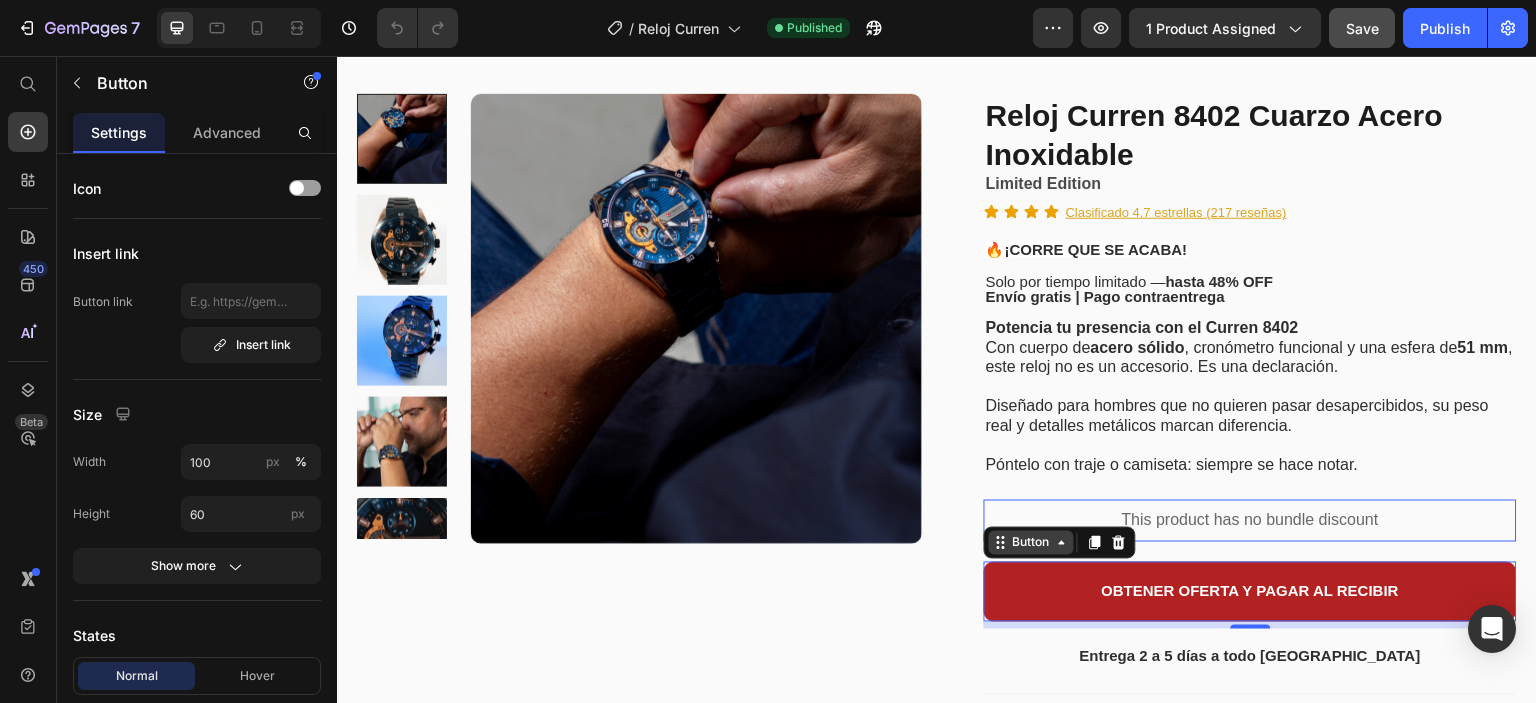 click 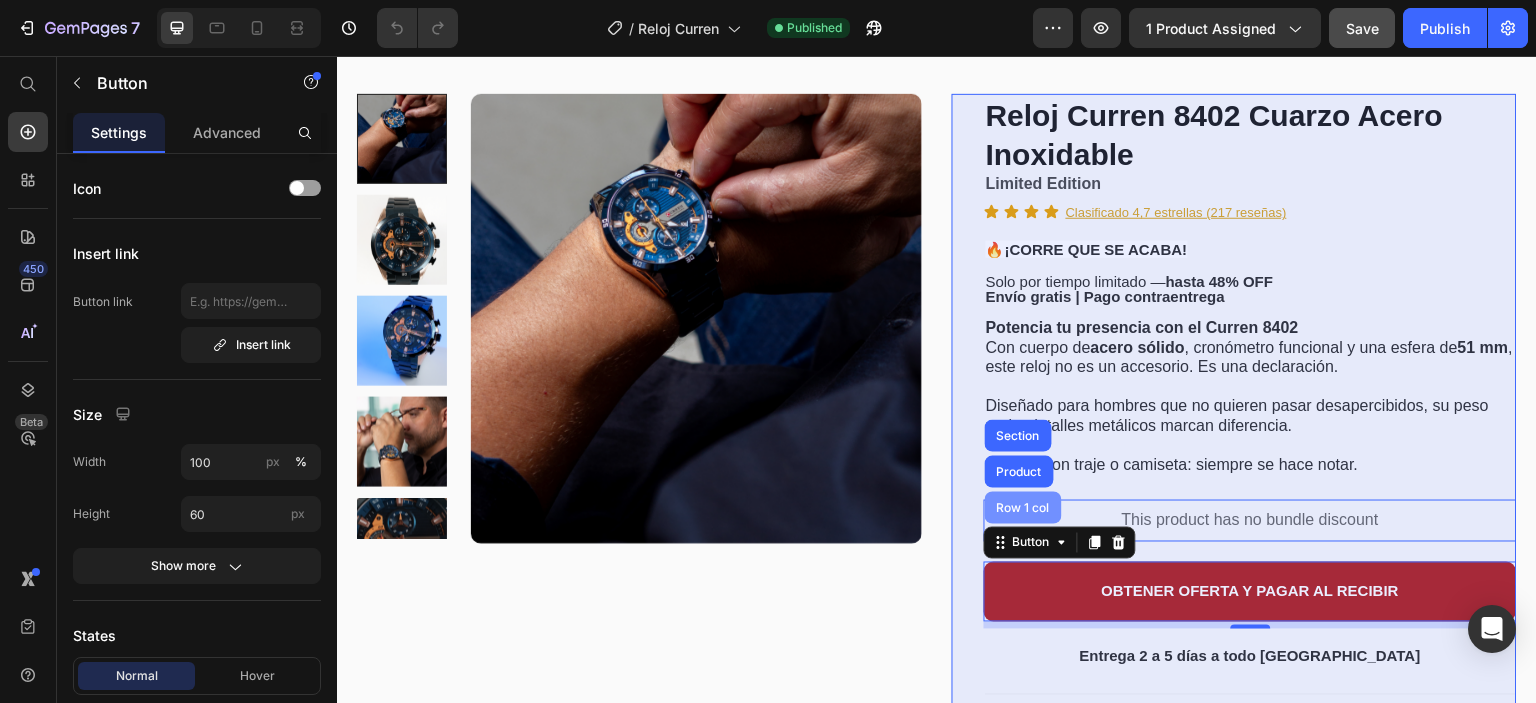 click on "Row 1 col" at bounding box center (1023, 508) 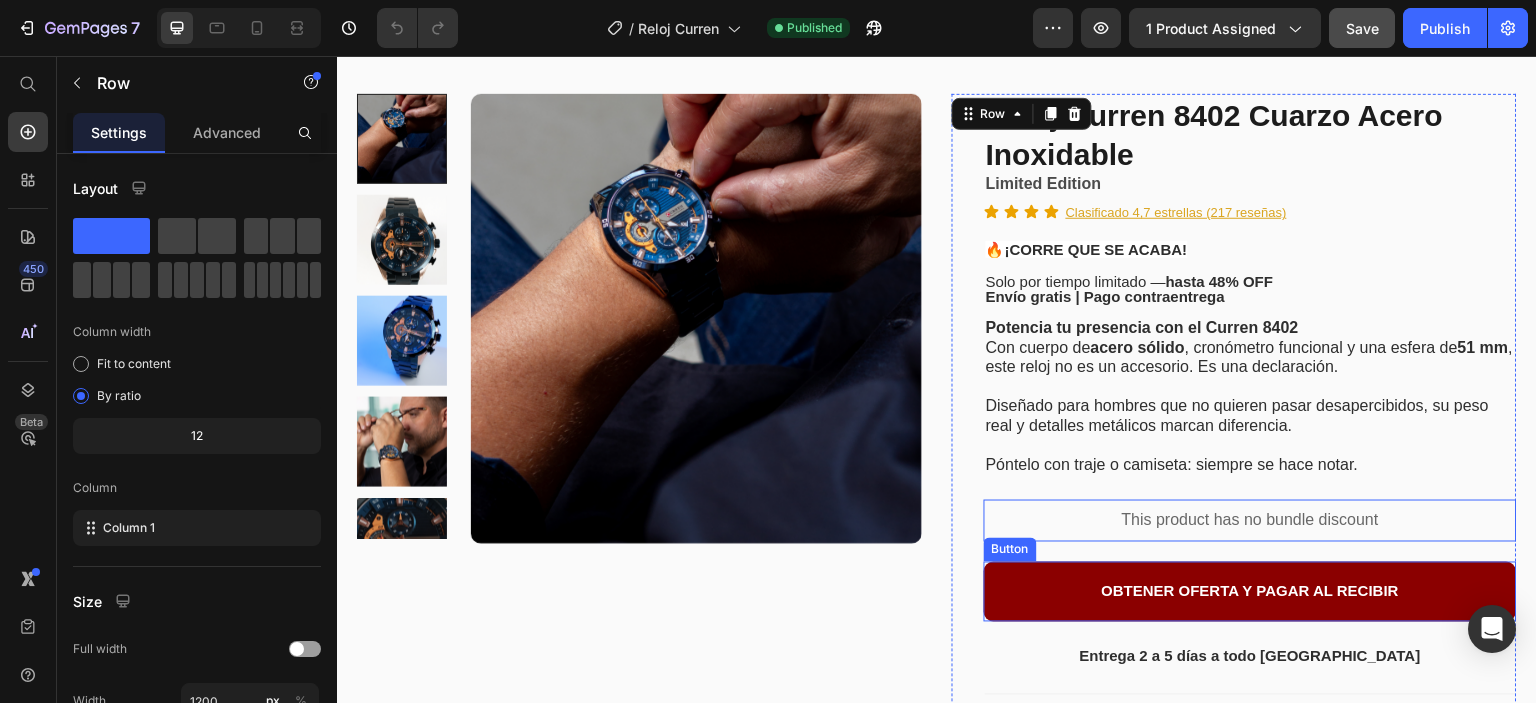 click on "OBTENER OFERTA Y PAGAR AL RECIBIR" at bounding box center [1250, 592] 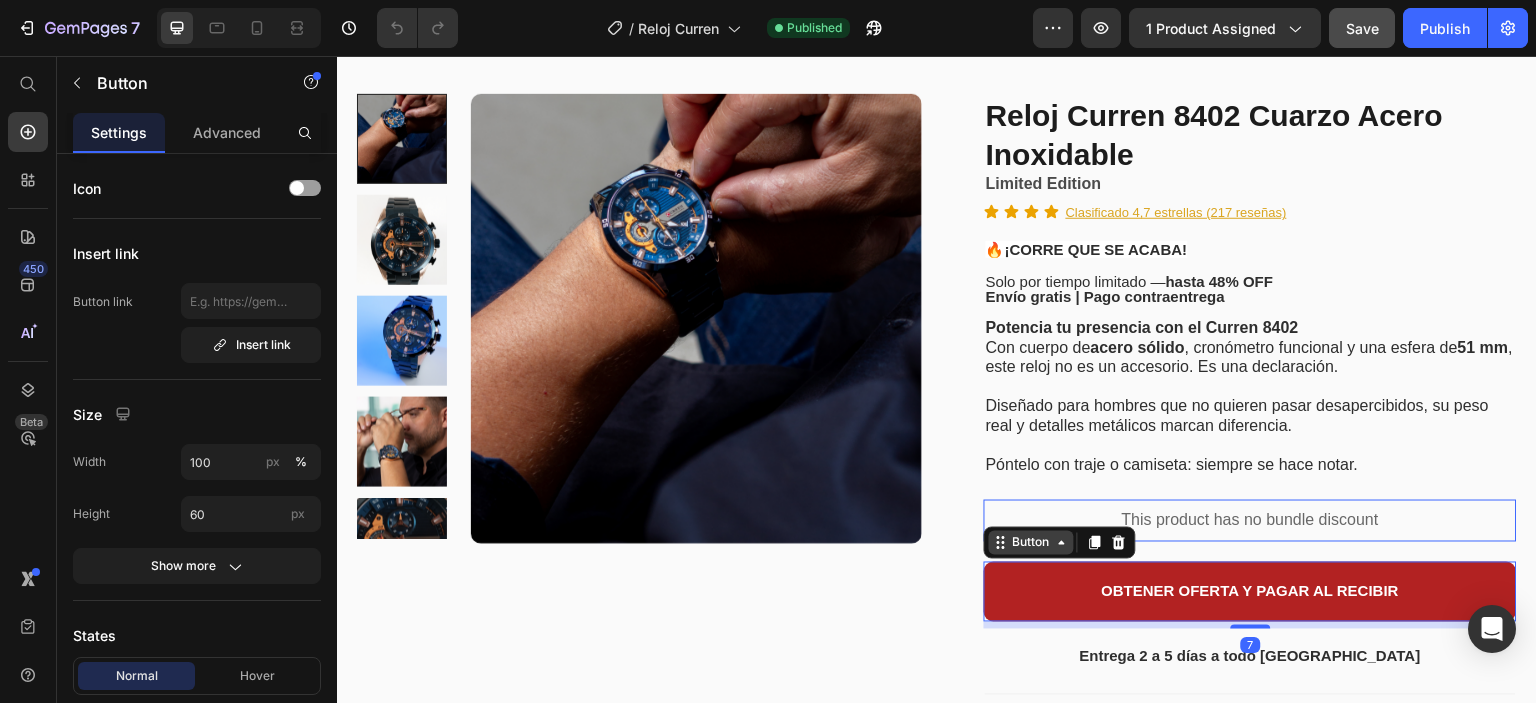 click 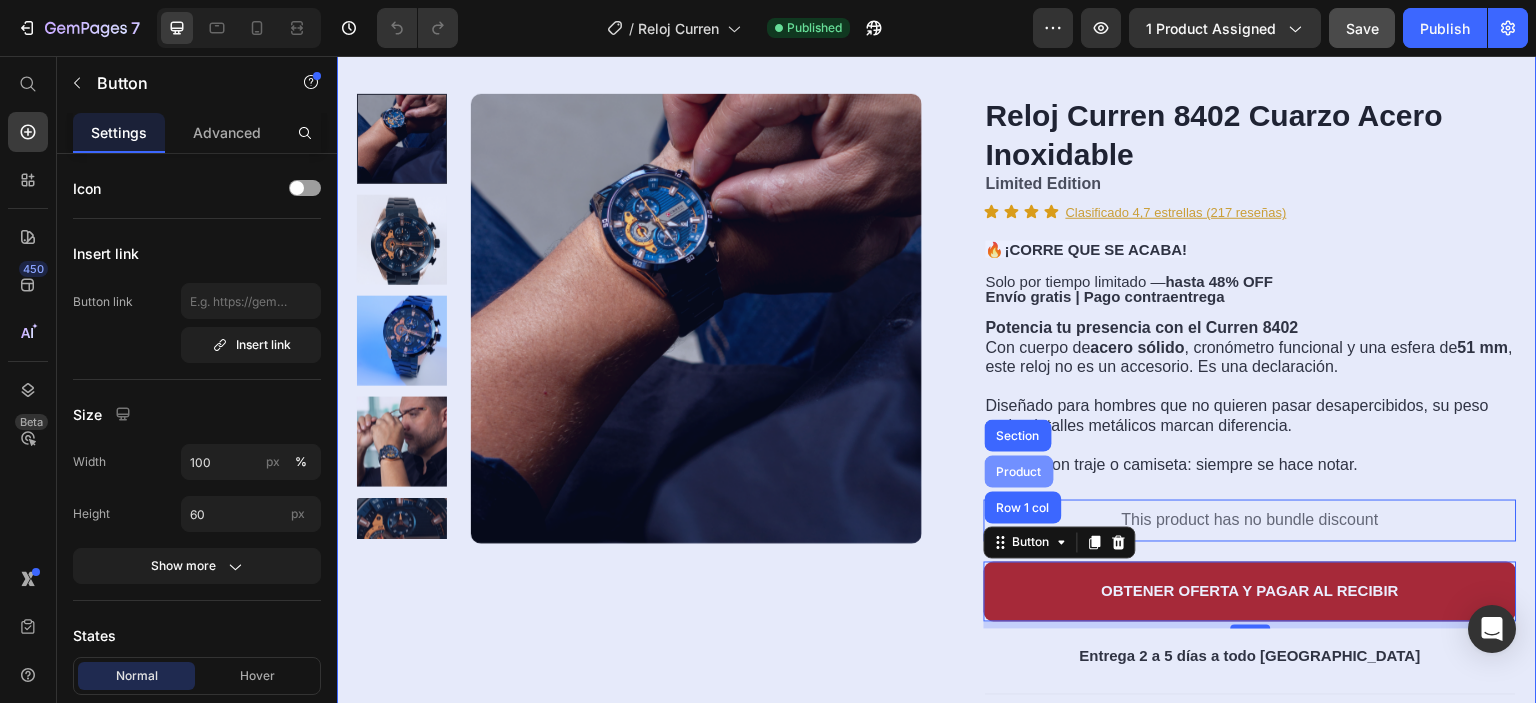 click on "Product" at bounding box center (1019, 472) 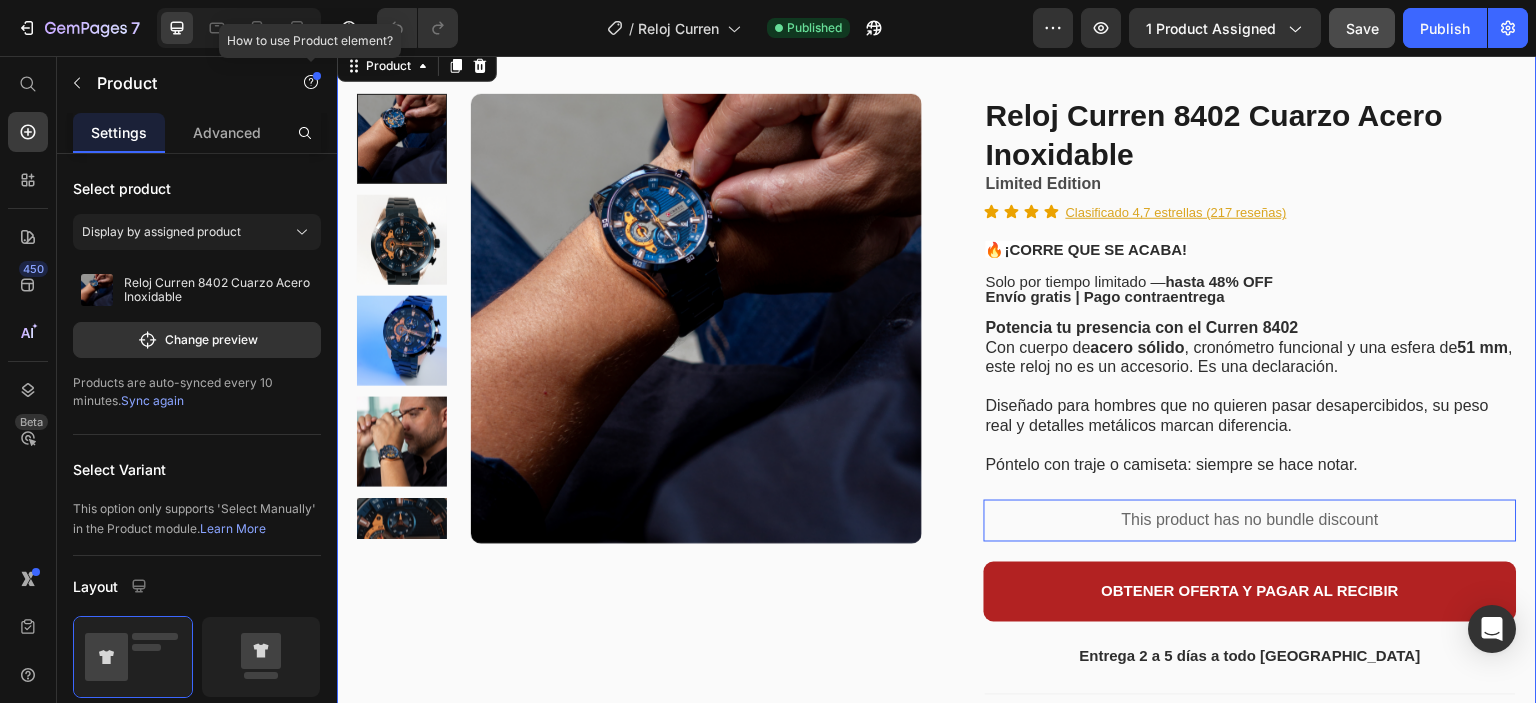 click at bounding box center [317, 76] 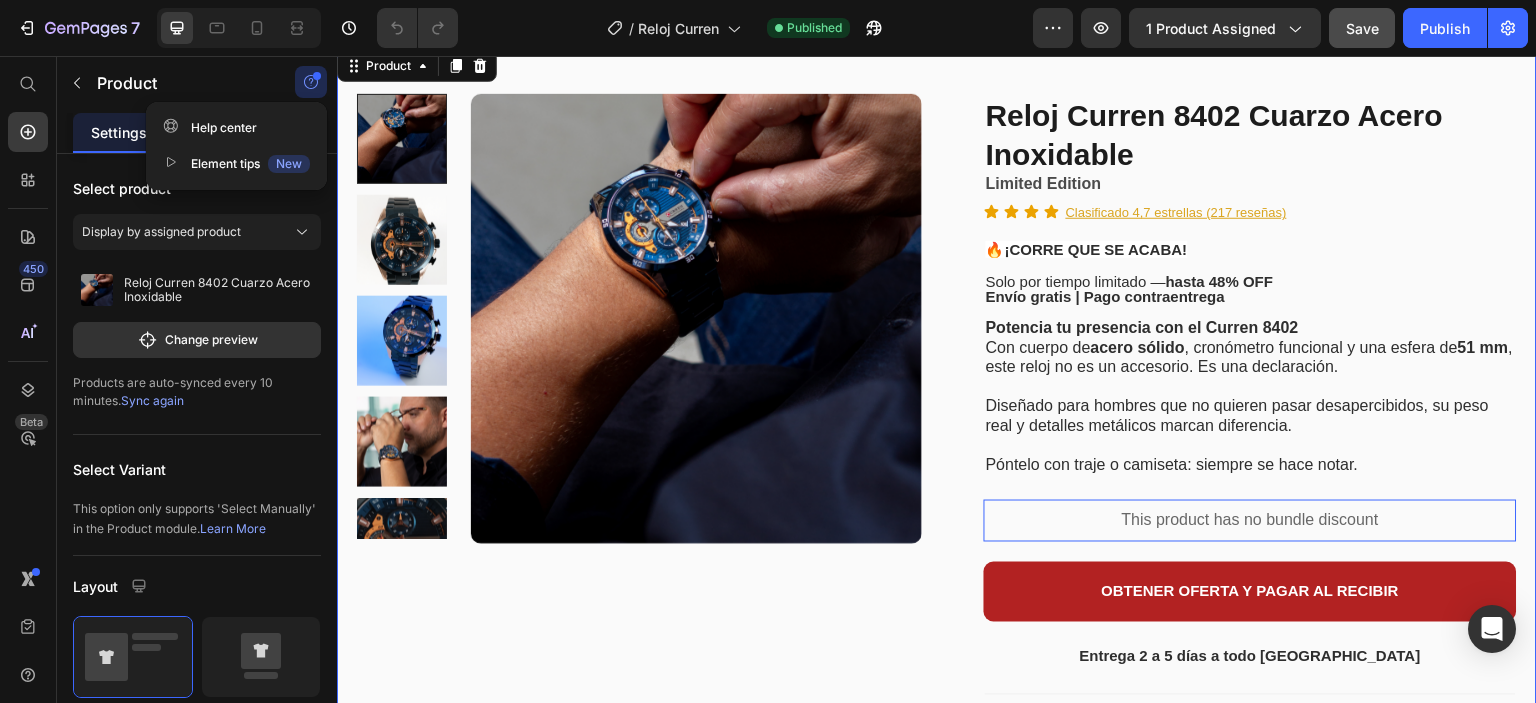 click 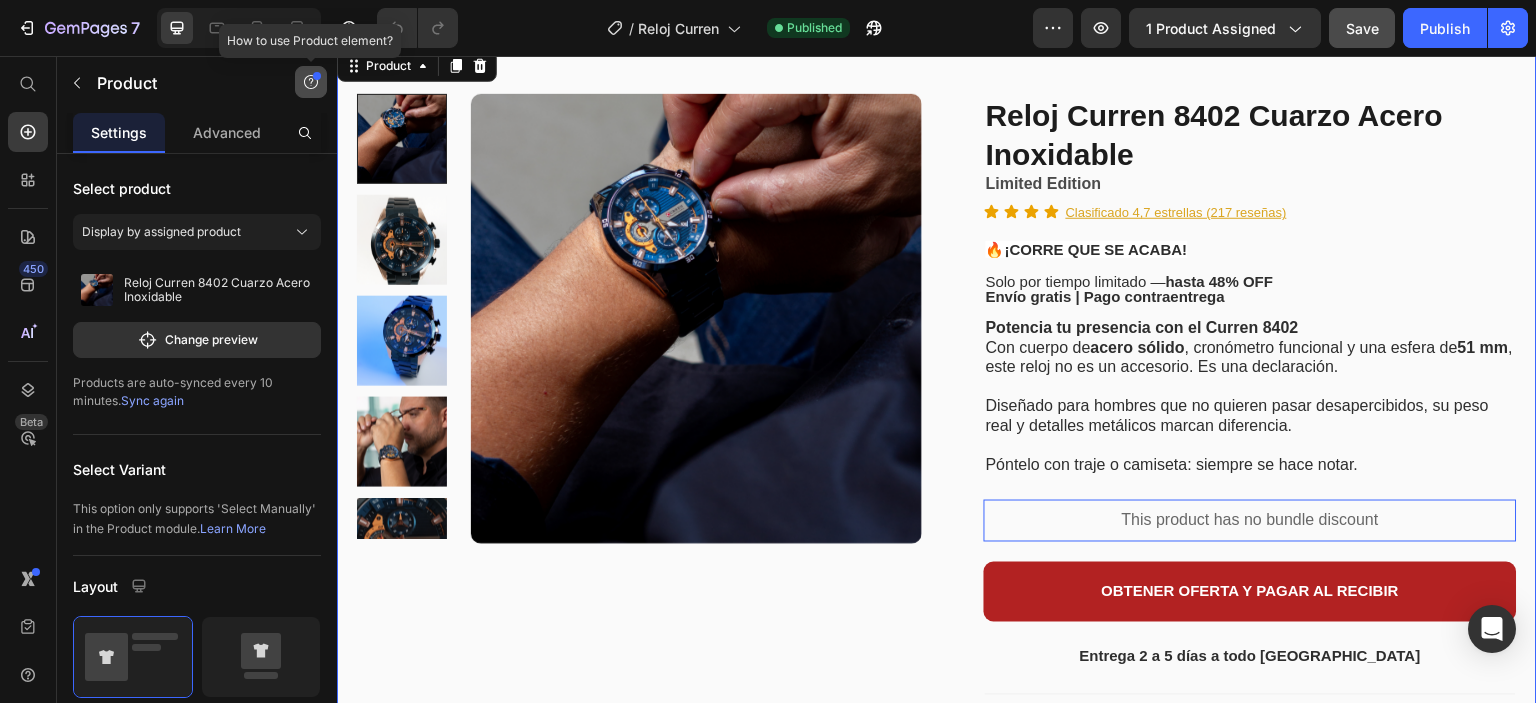 click 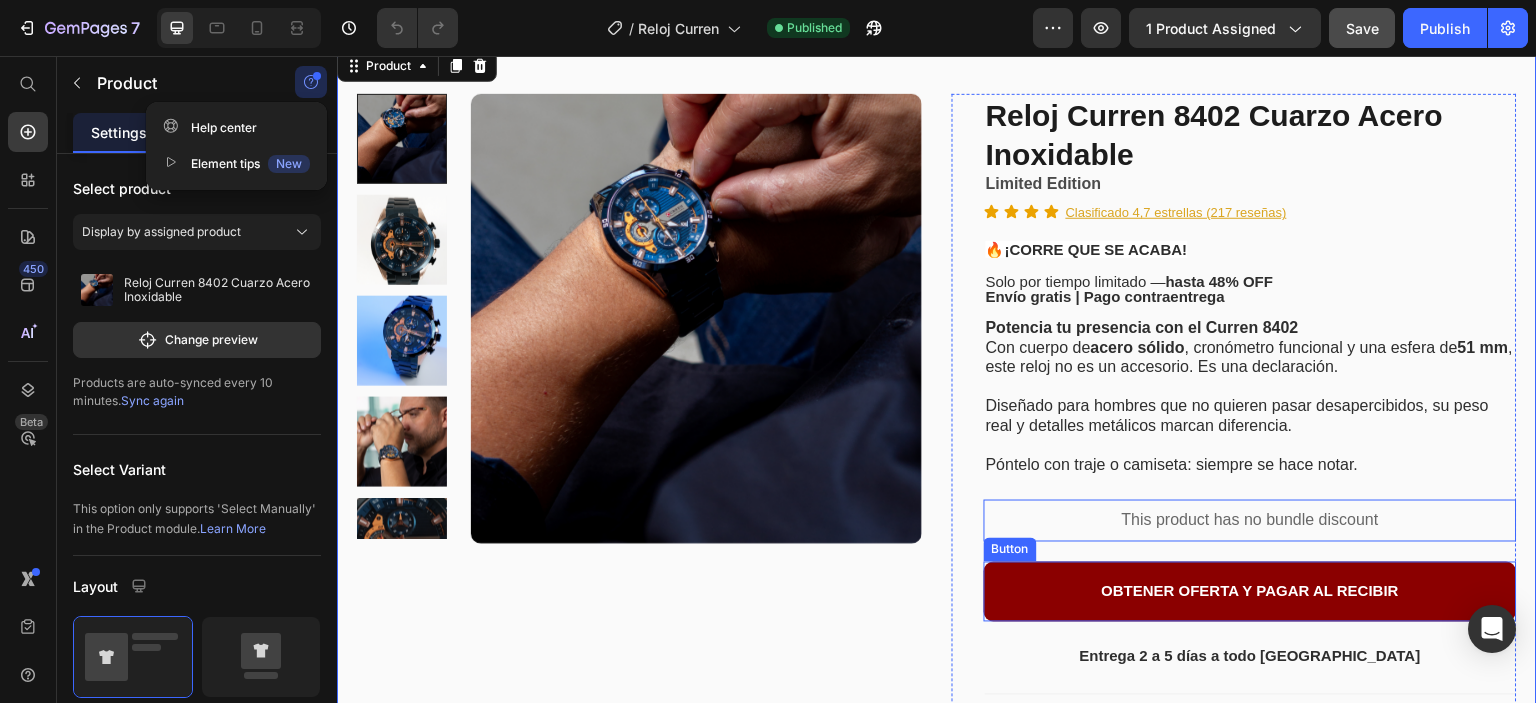 click on "OBTENER OFERTA Y PAGAR AL RECIBIR" at bounding box center [1250, 592] 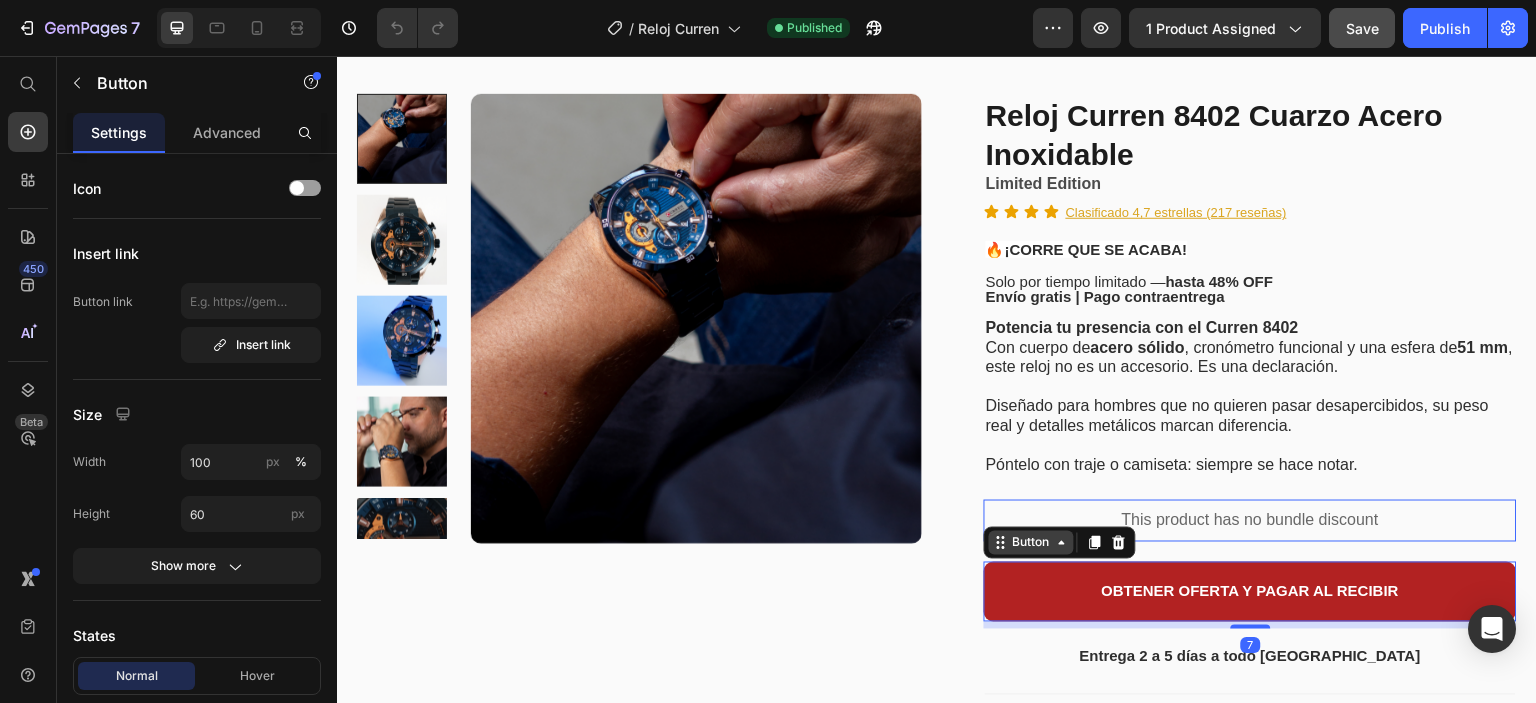 click on "Button" at bounding box center (1031, 543) 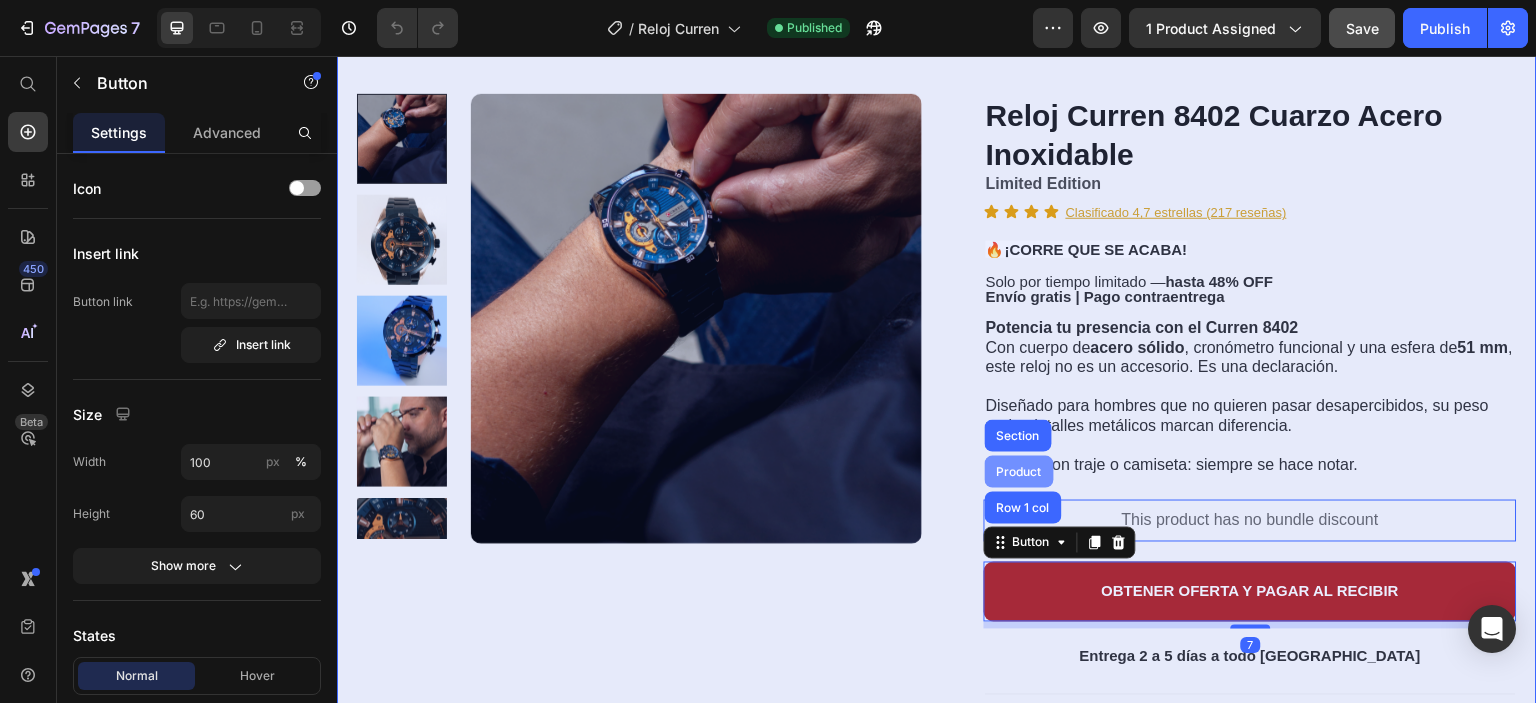 click on "Product" at bounding box center [1019, 472] 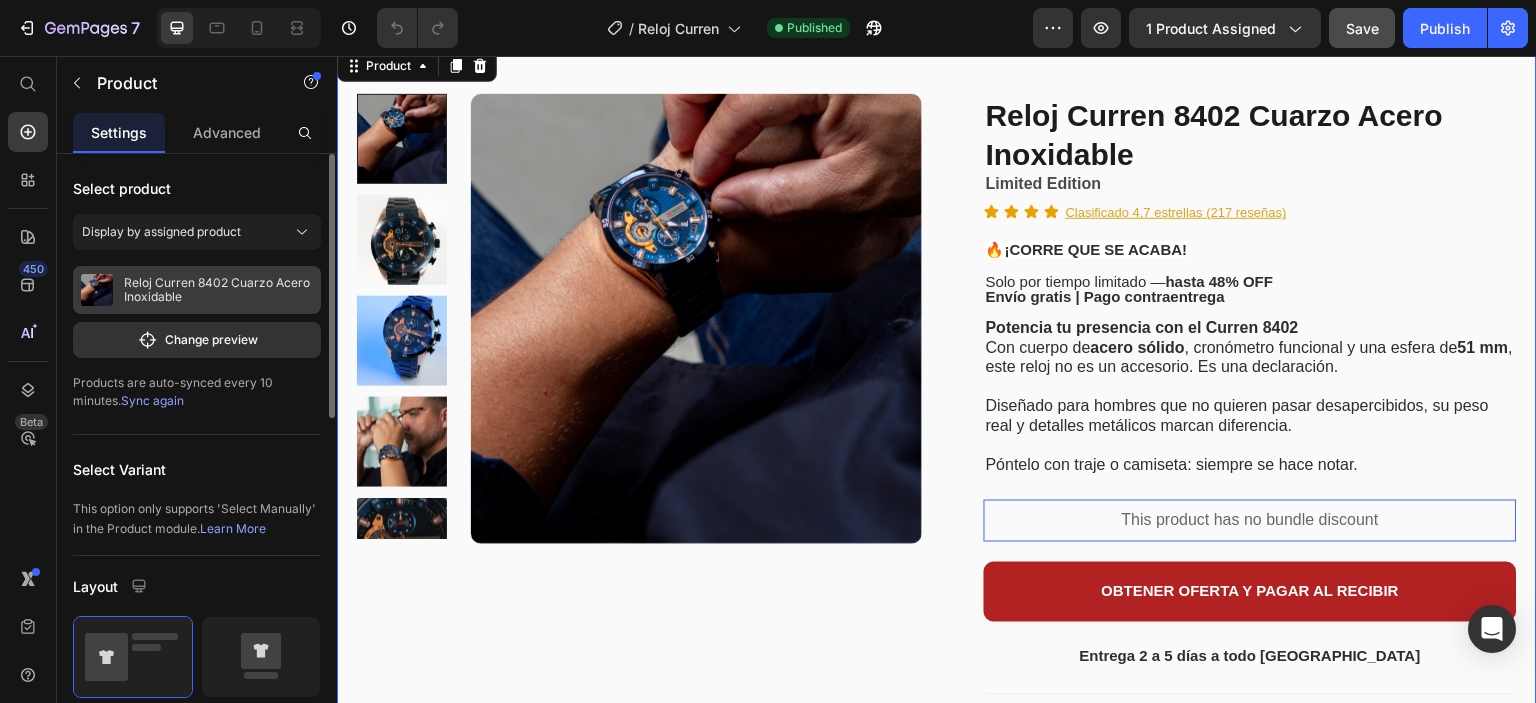 click at bounding box center (97, 290) 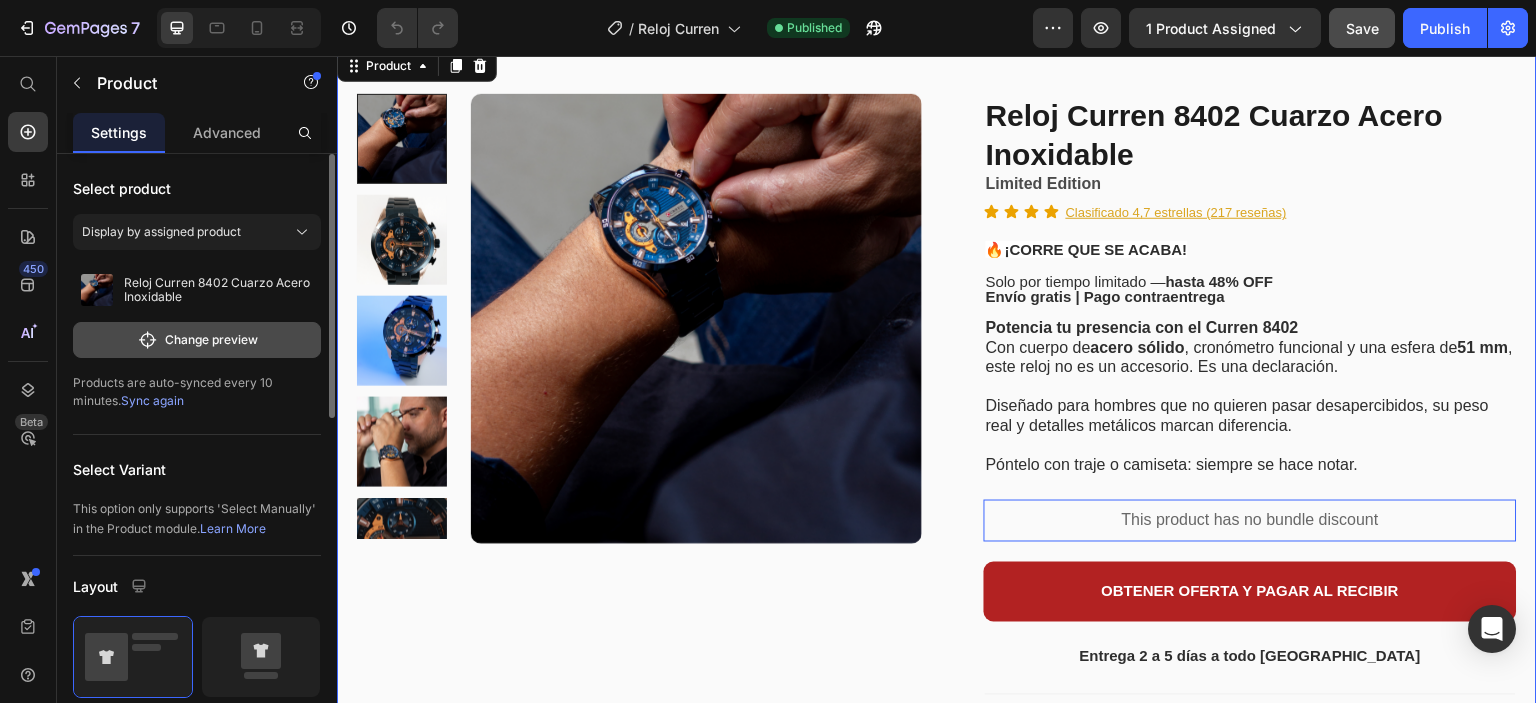 click on "Change preview" 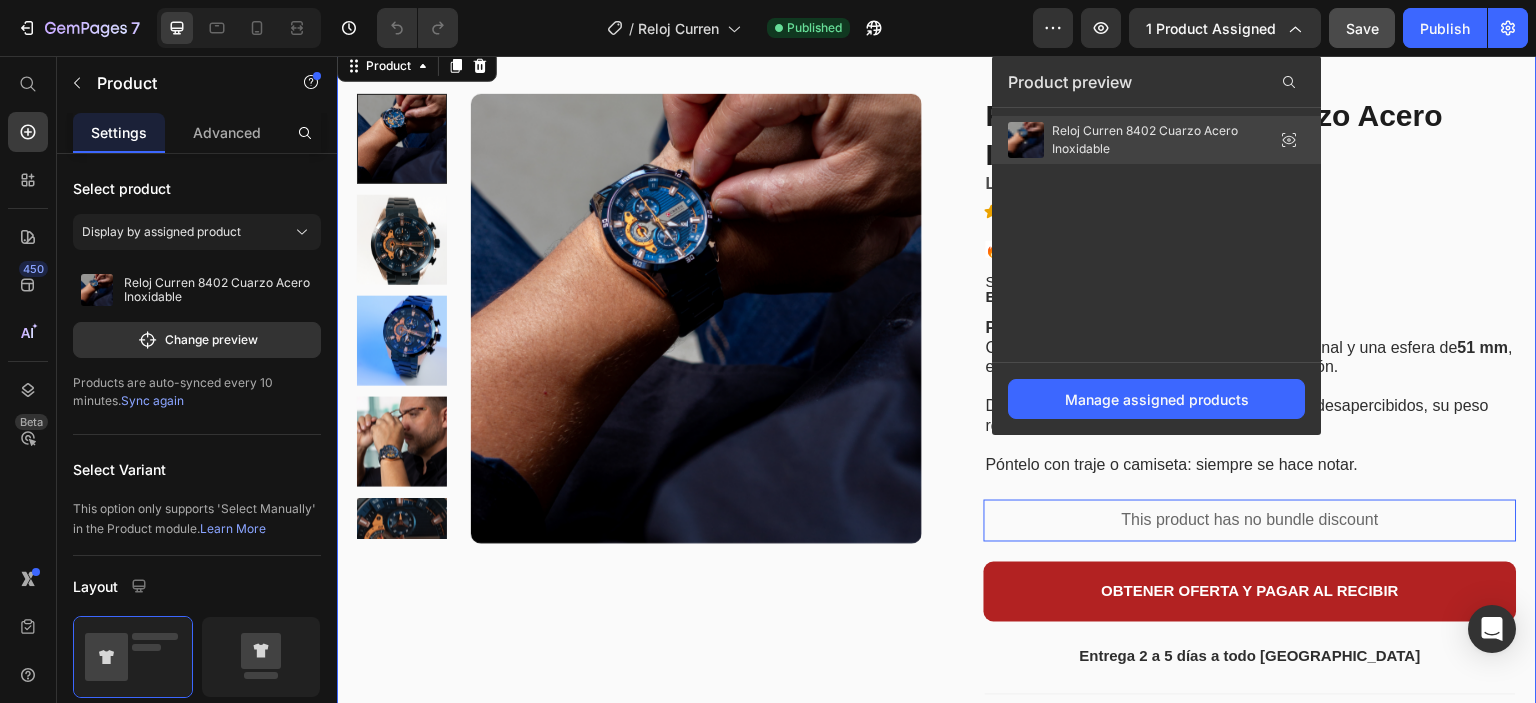click on "Reloj Curren 8402 Cuarzo Acero Inoxidable" 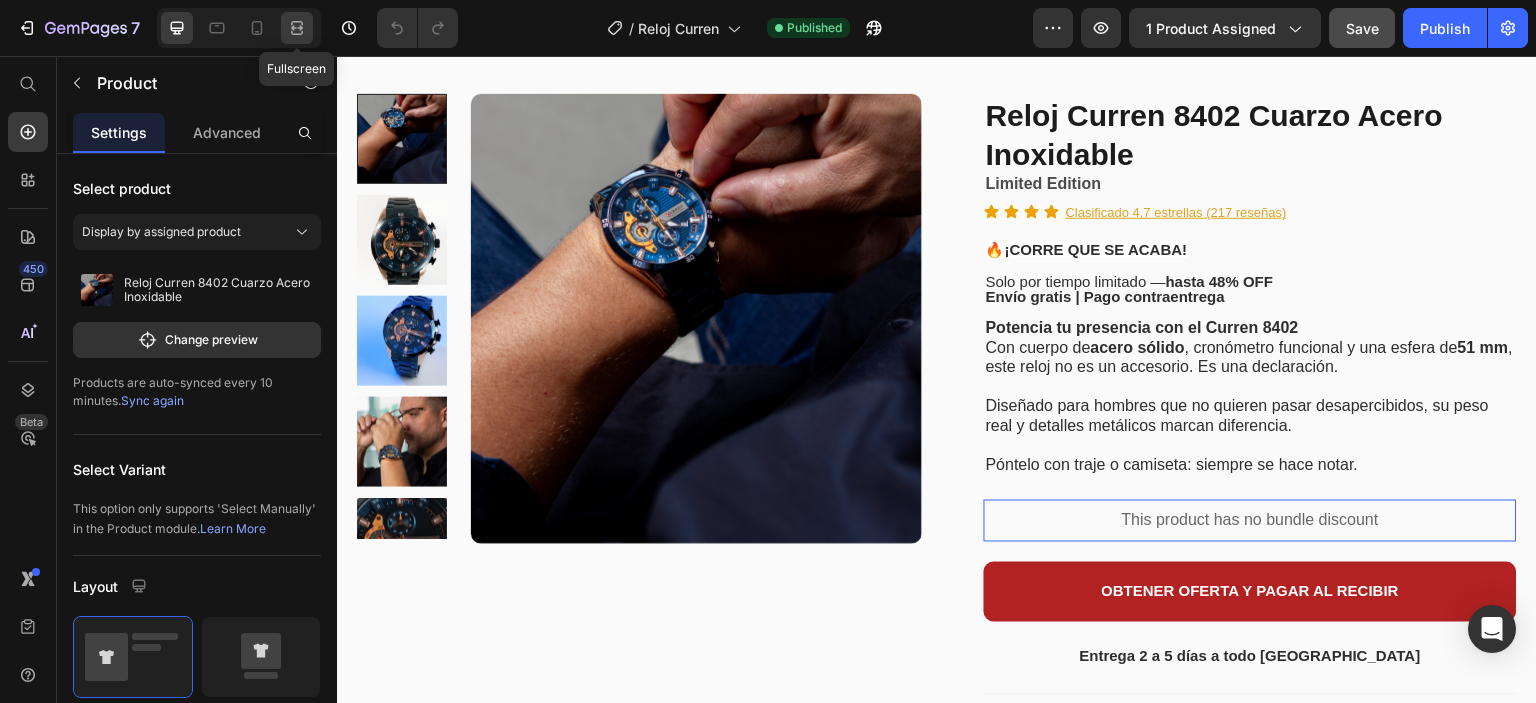 click 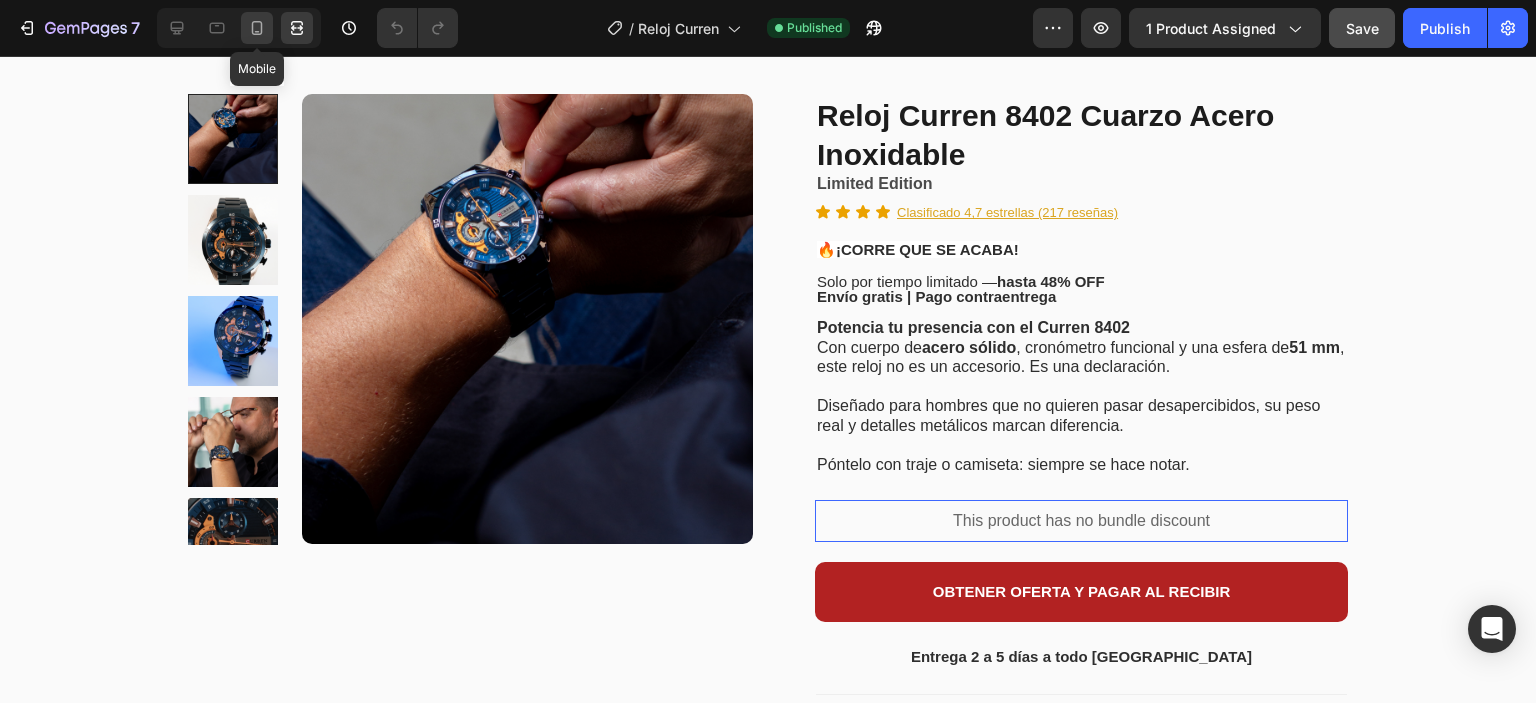 click 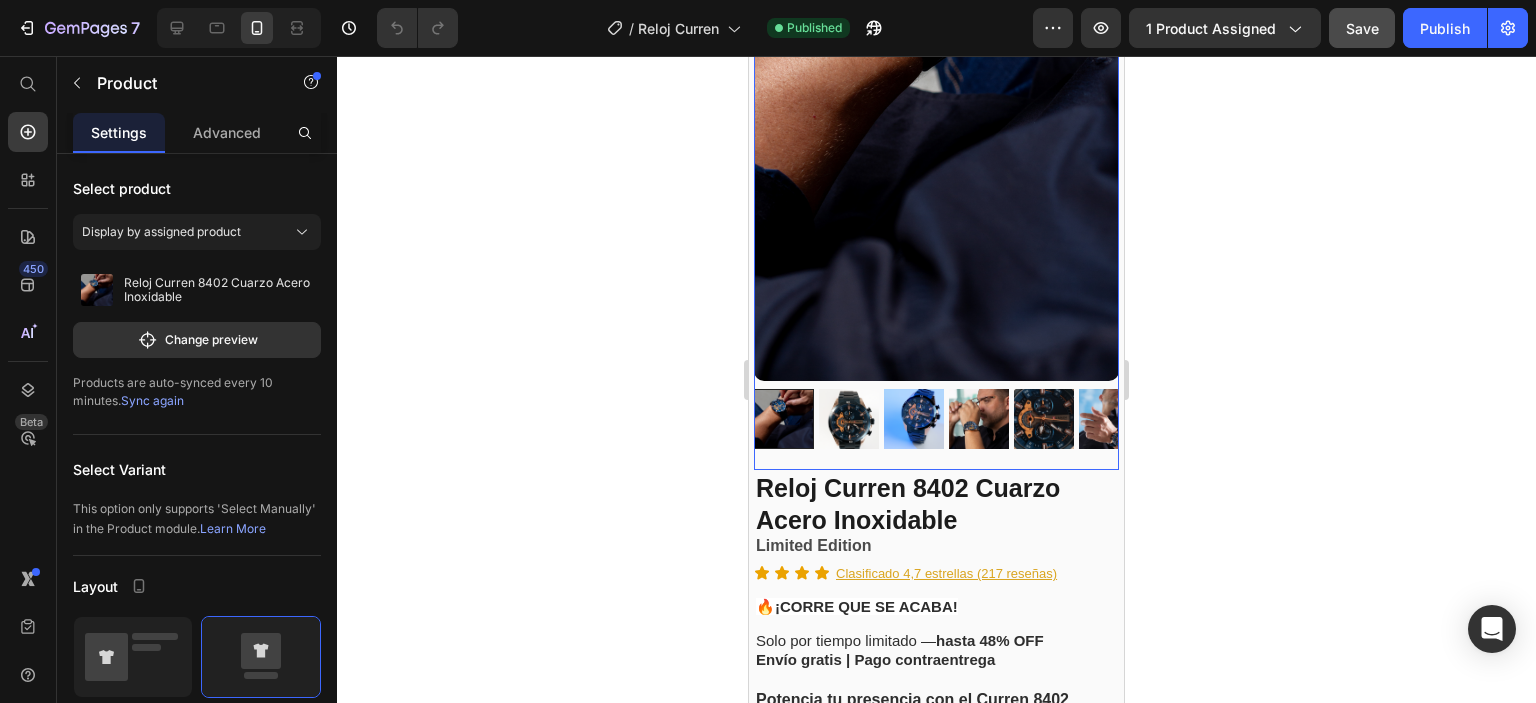 scroll, scrollTop: 971, scrollLeft: 0, axis: vertical 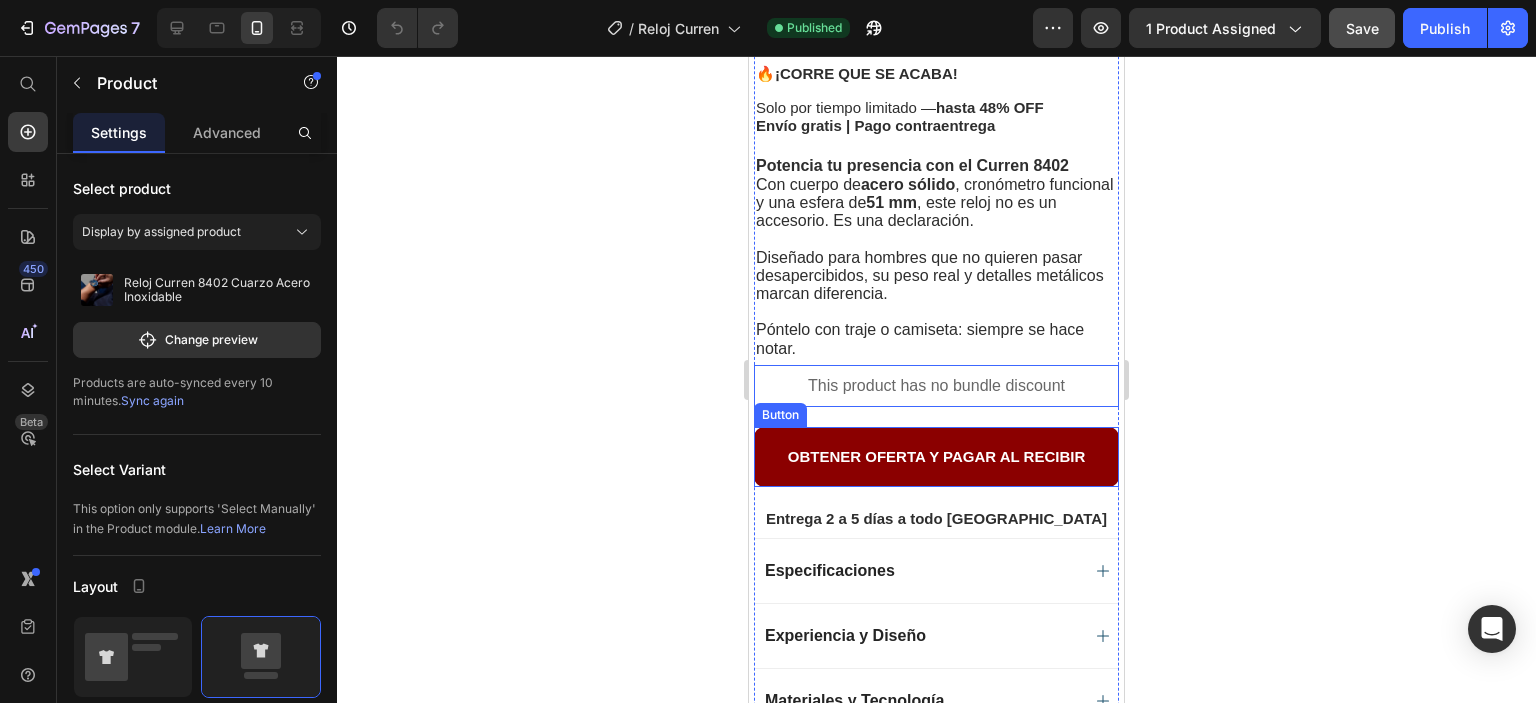 click on "OBTENER OFERTA Y PAGAR AL RECIBIR" at bounding box center [936, 457] 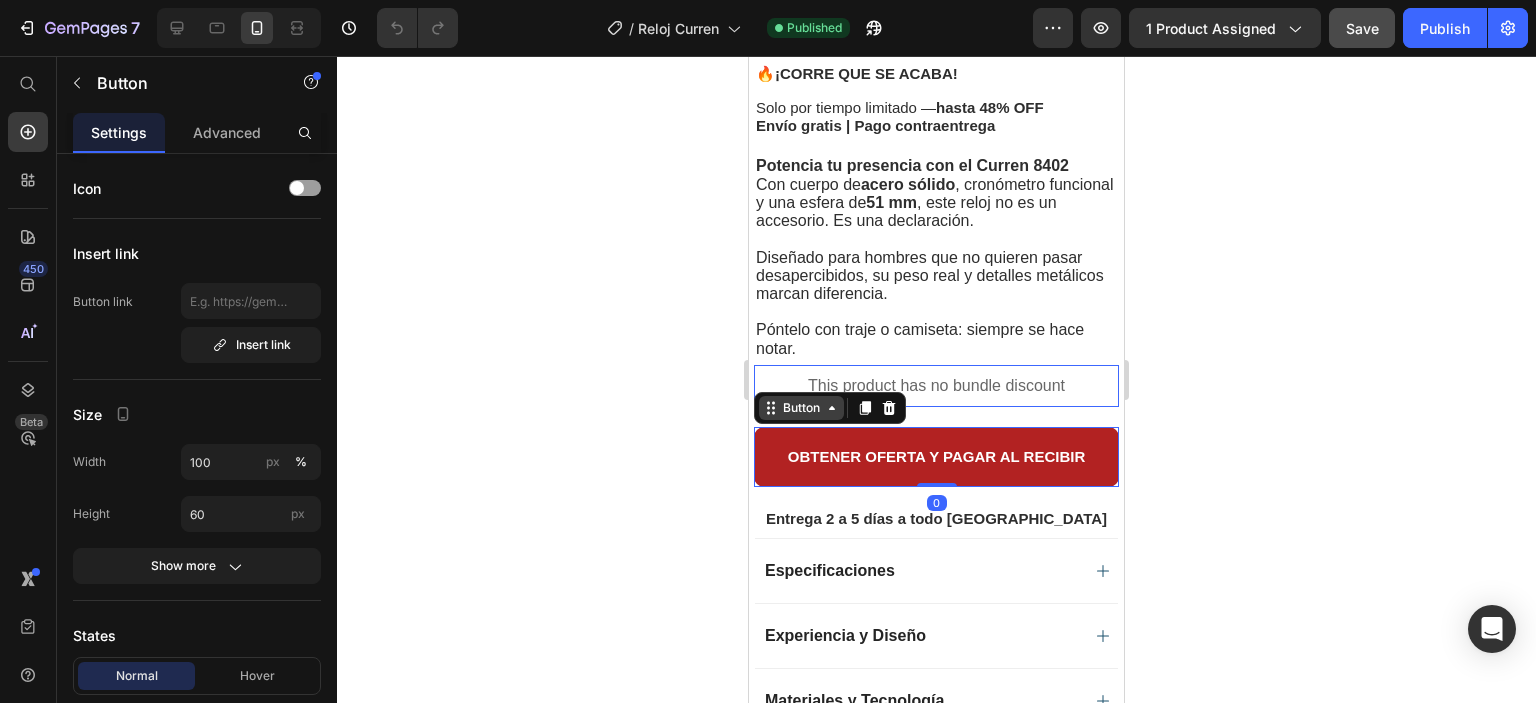click 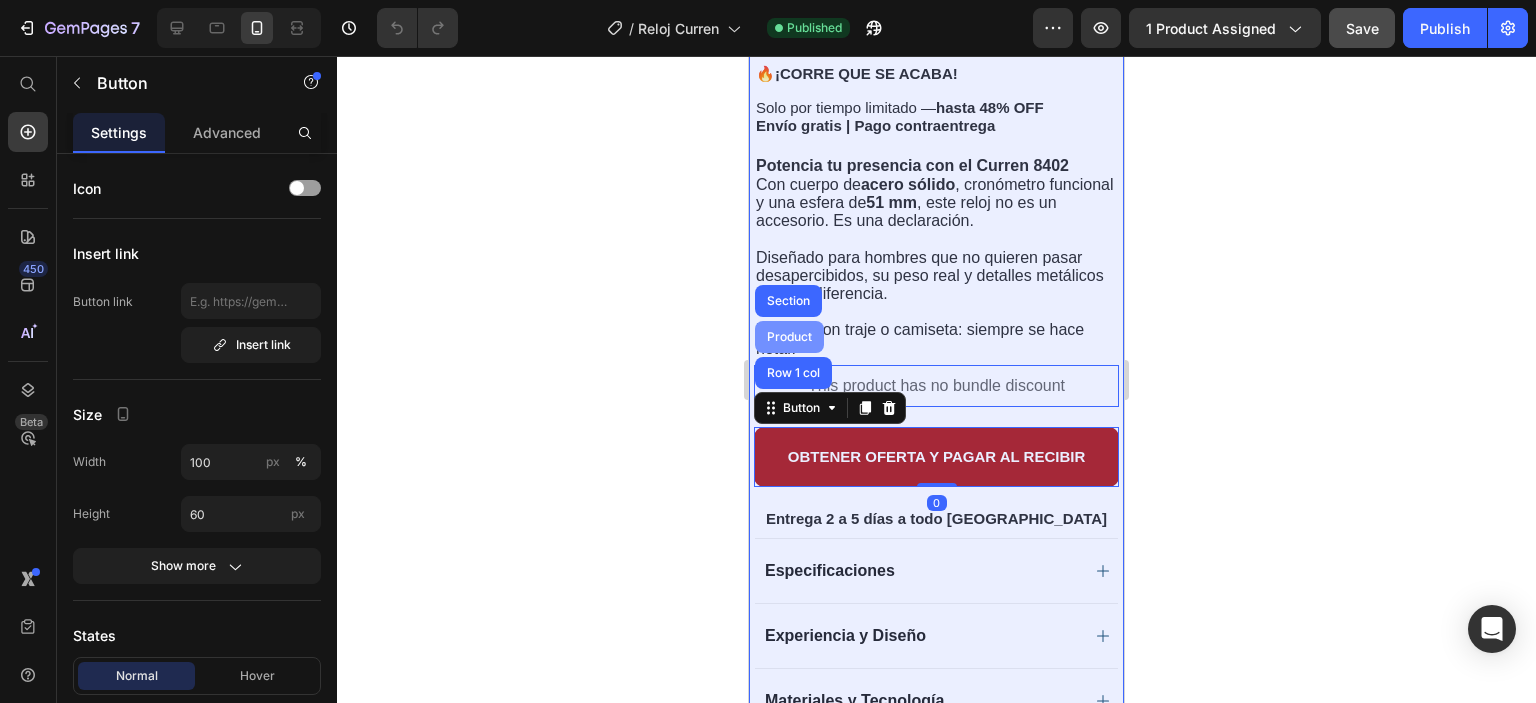 click on "Product" at bounding box center [789, 337] 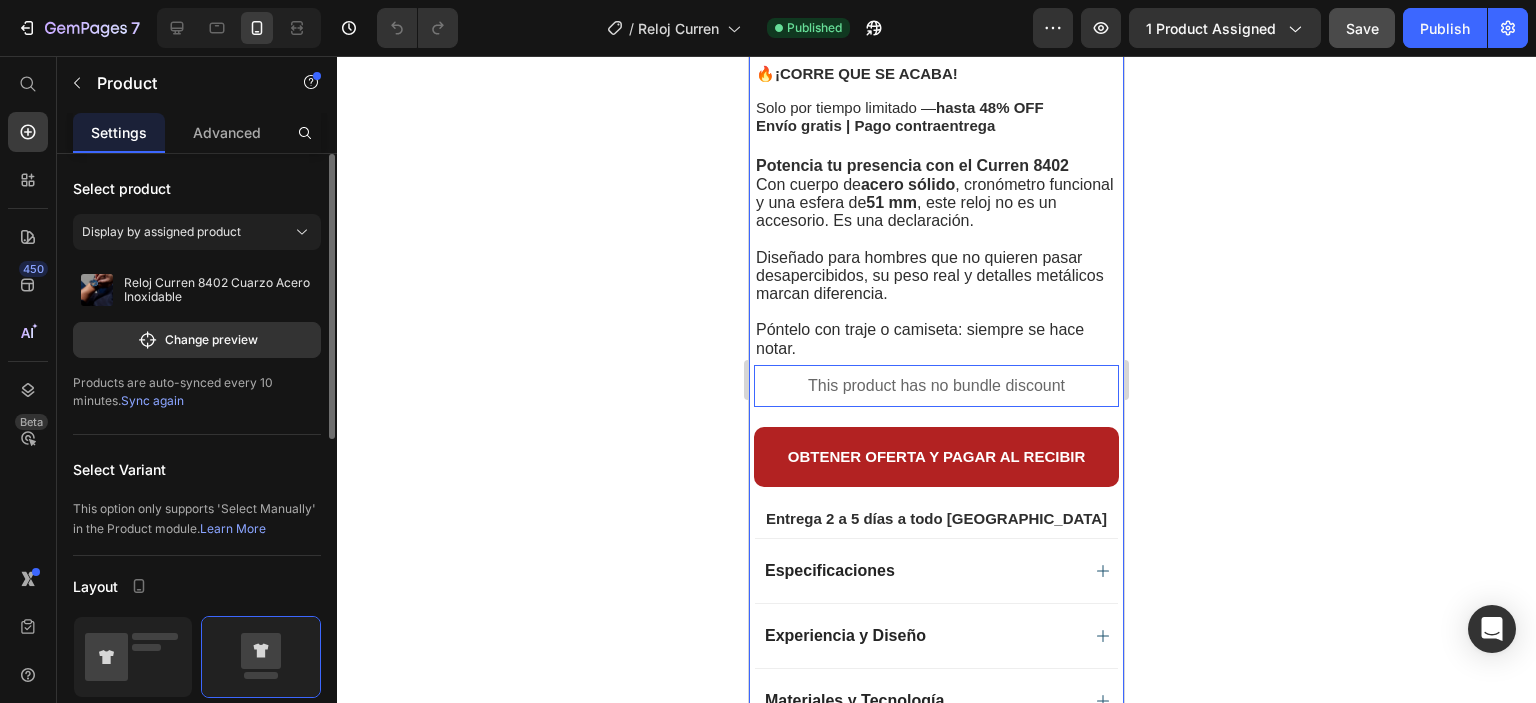 click on "Sync again" at bounding box center [152, 400] 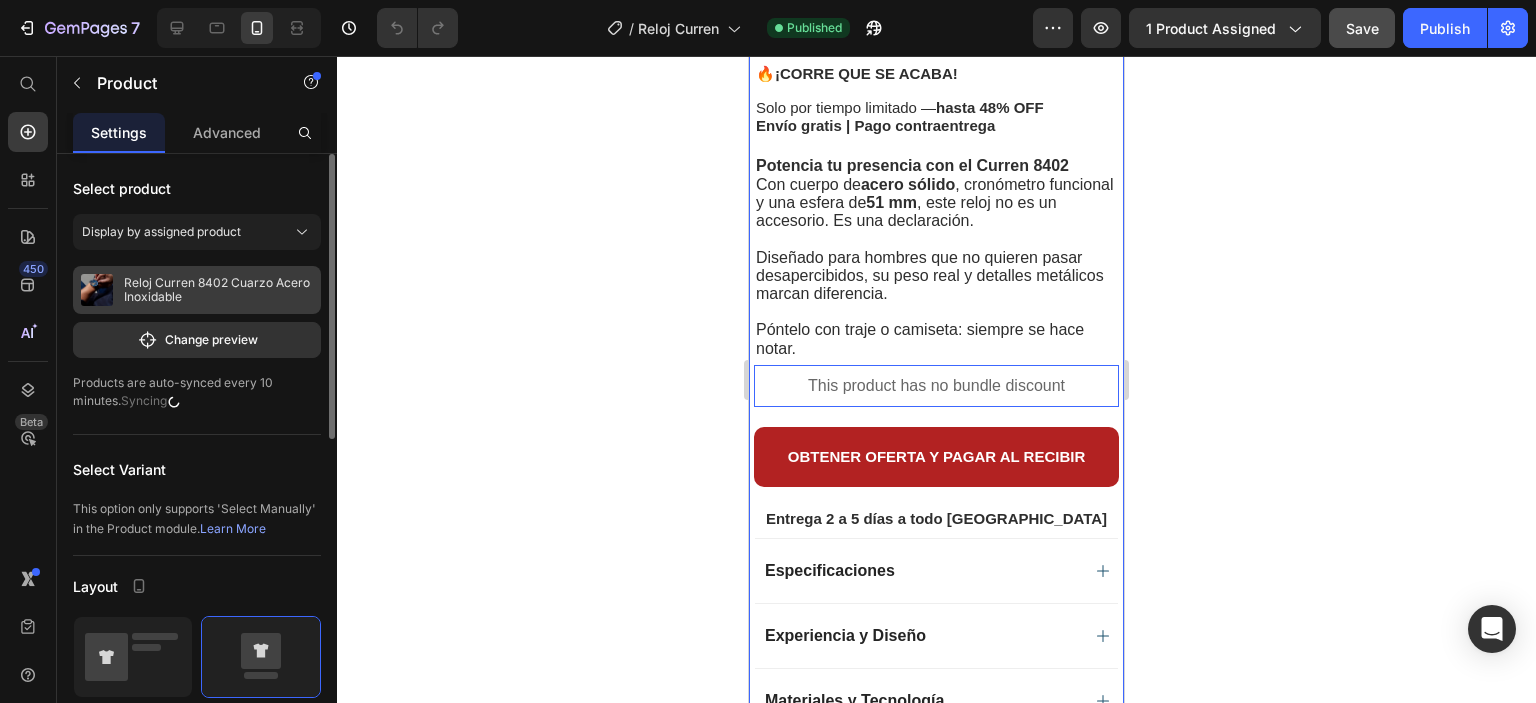 click at bounding box center [97, 290] 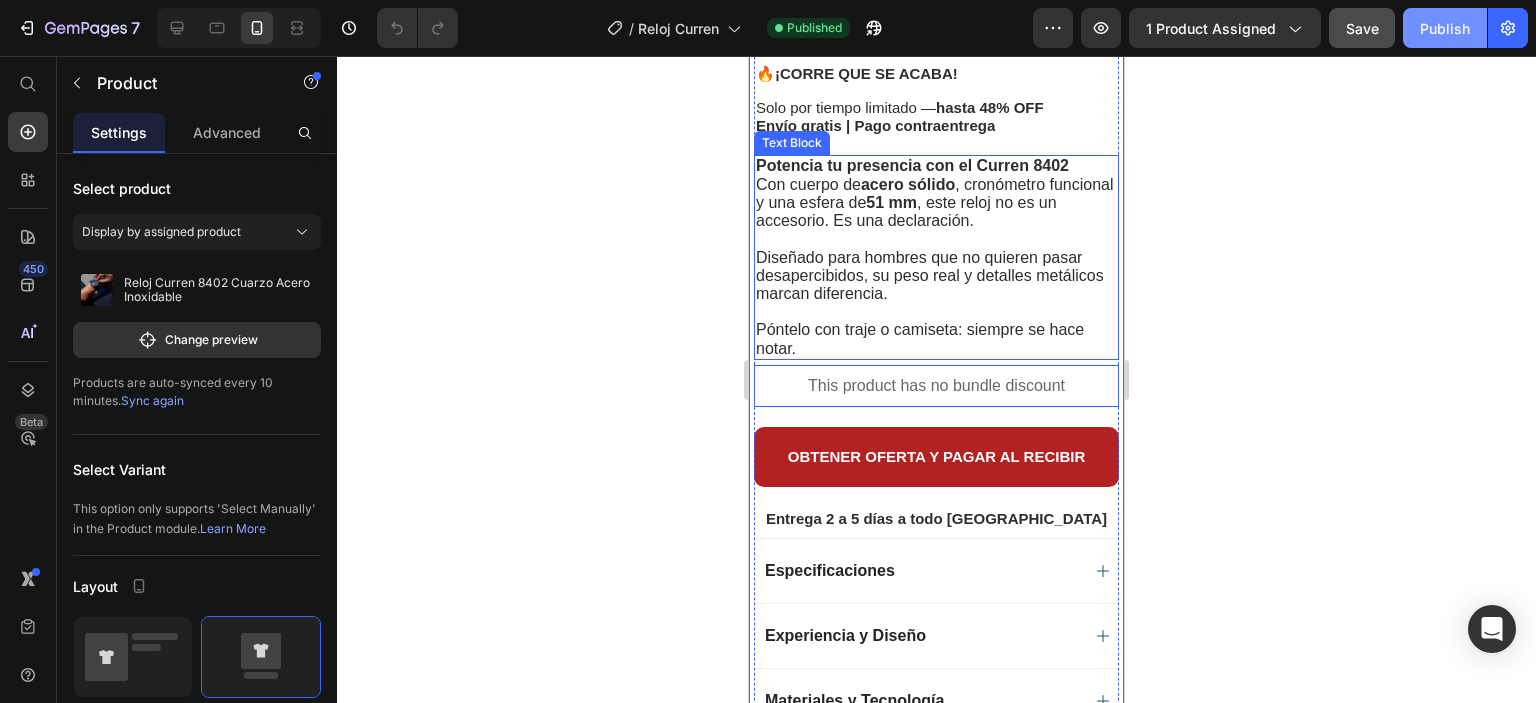 click on "Publish" at bounding box center (1445, 28) 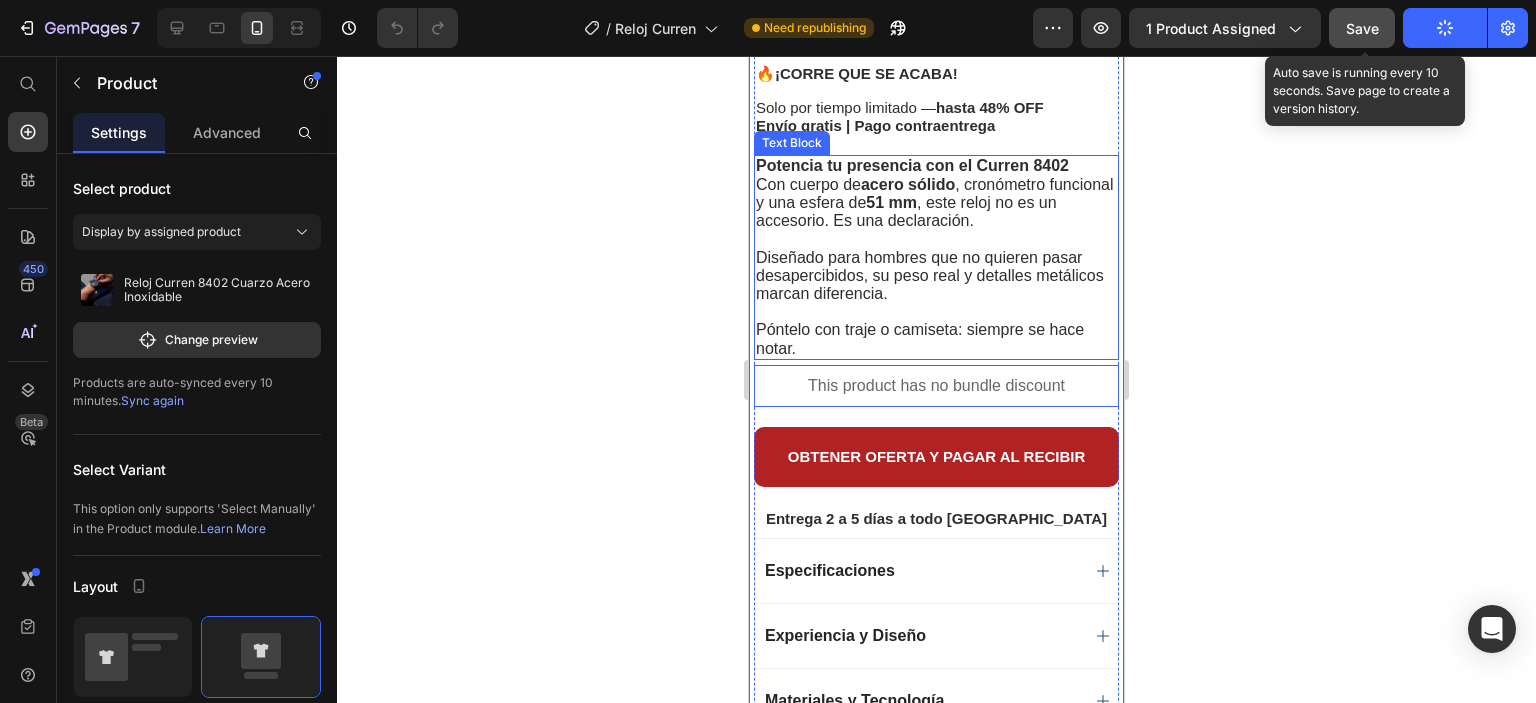 click on "Save" at bounding box center [1362, 28] 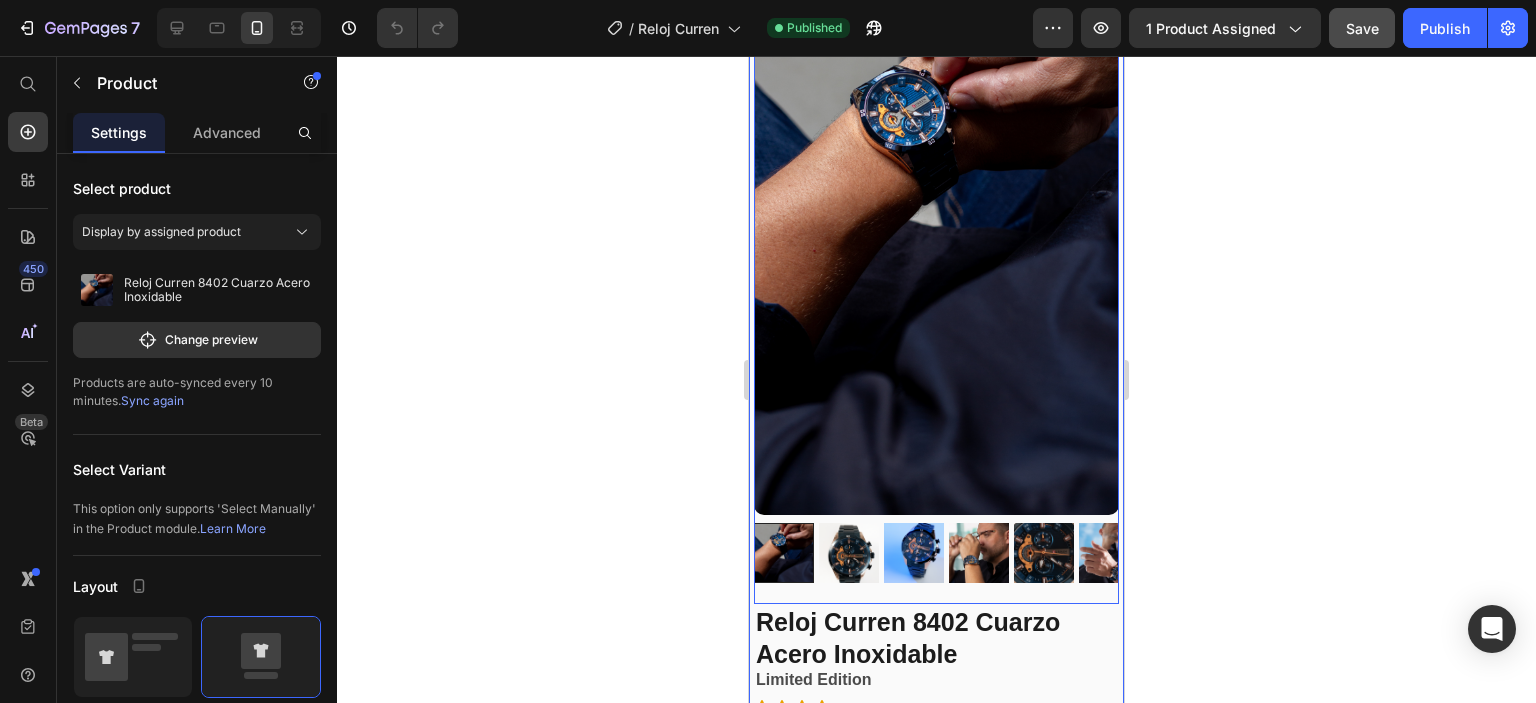 scroll, scrollTop: 0, scrollLeft: 0, axis: both 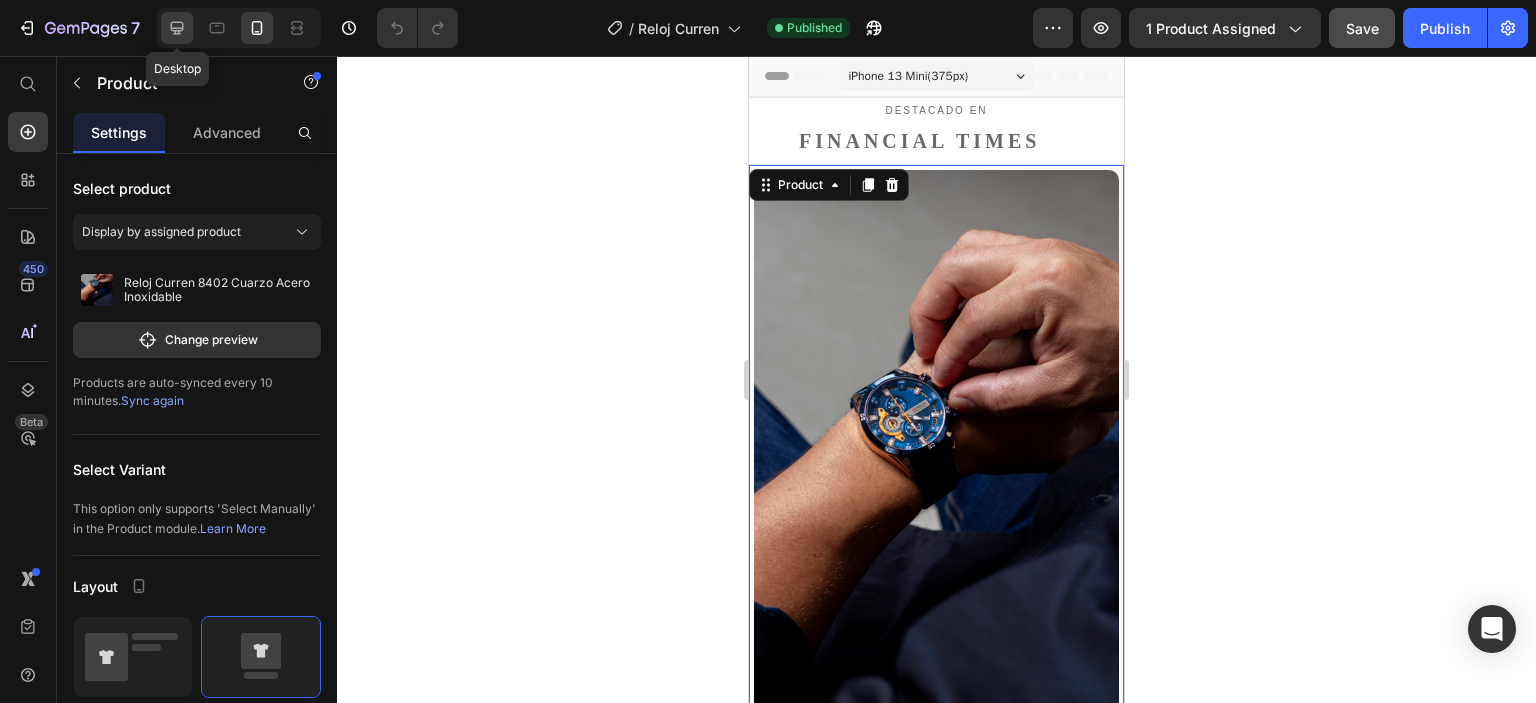click 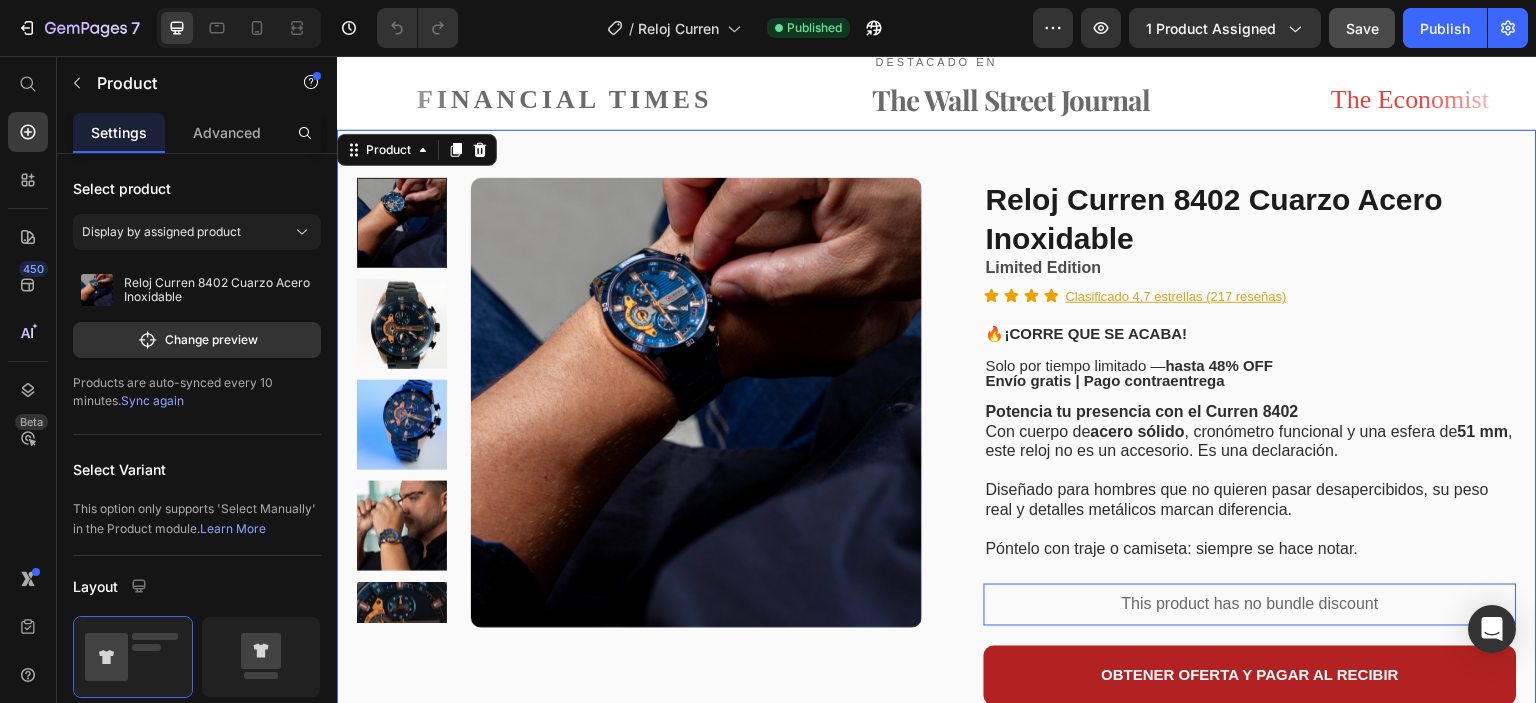 scroll, scrollTop: 0, scrollLeft: 0, axis: both 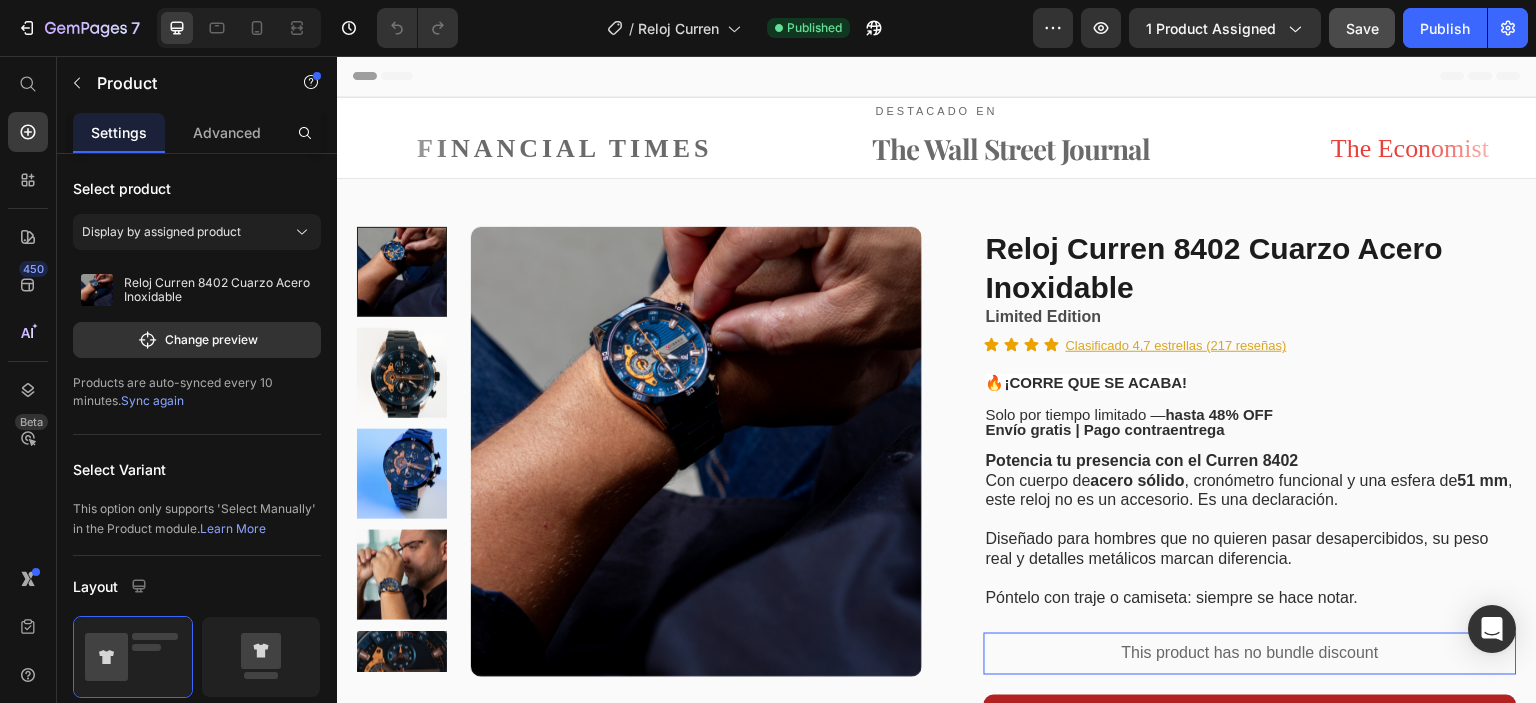 click 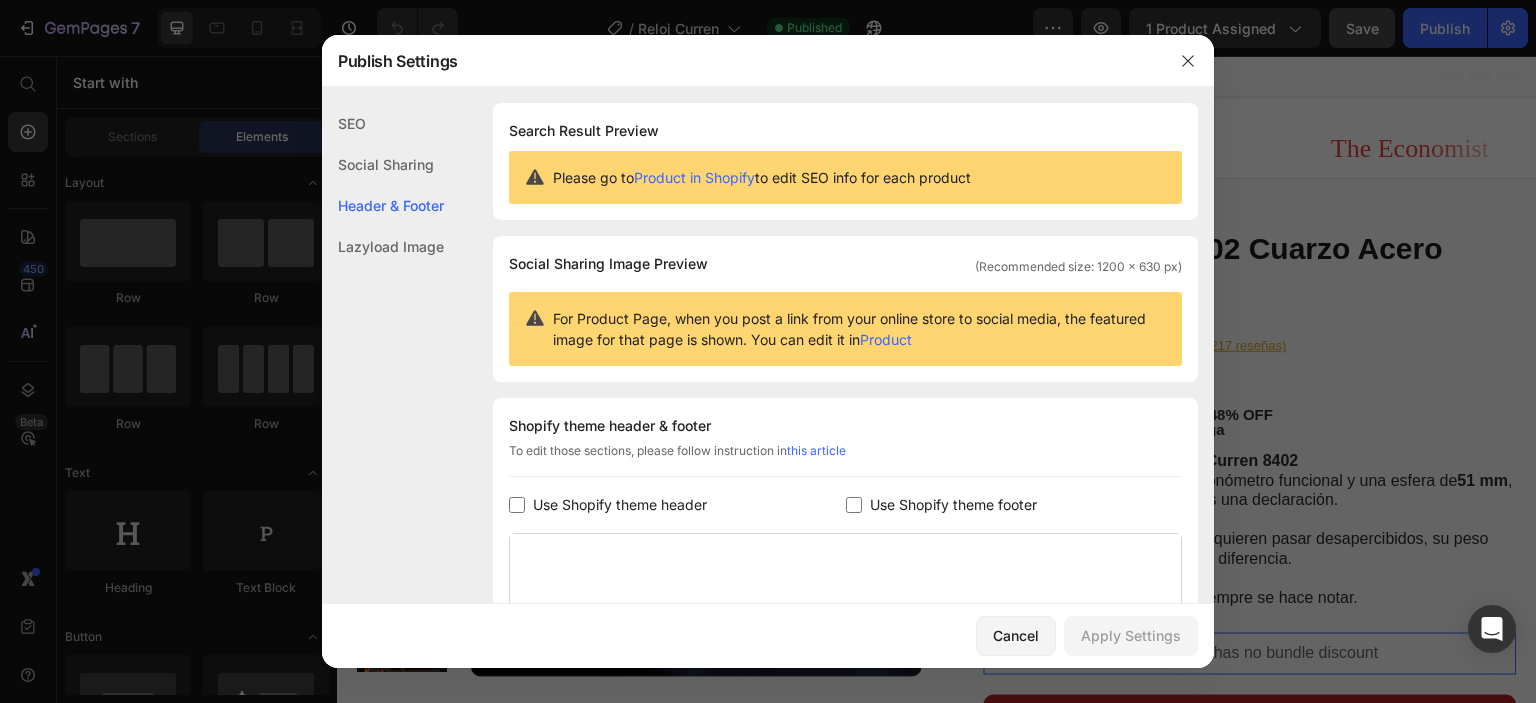 scroll, scrollTop: 291, scrollLeft: 0, axis: vertical 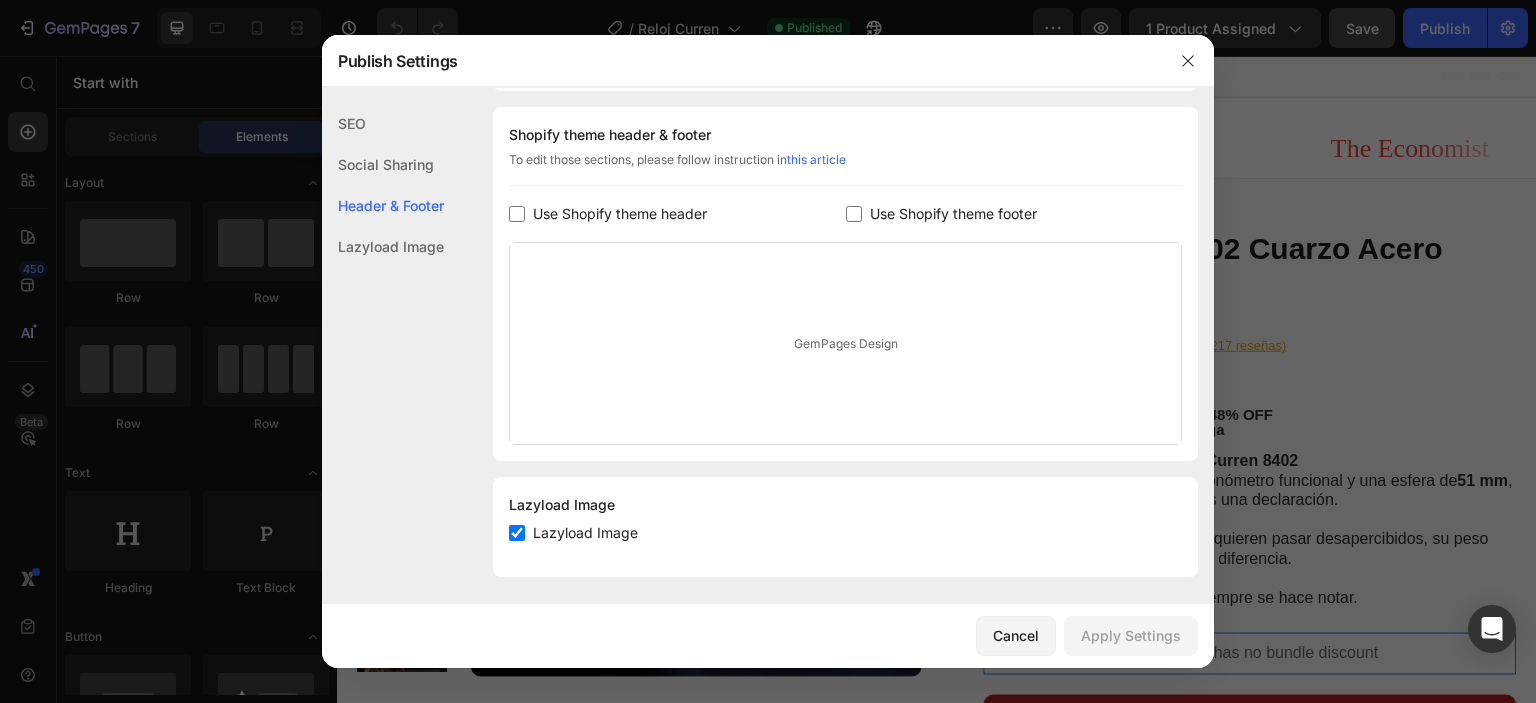 click on "Social Sharing" 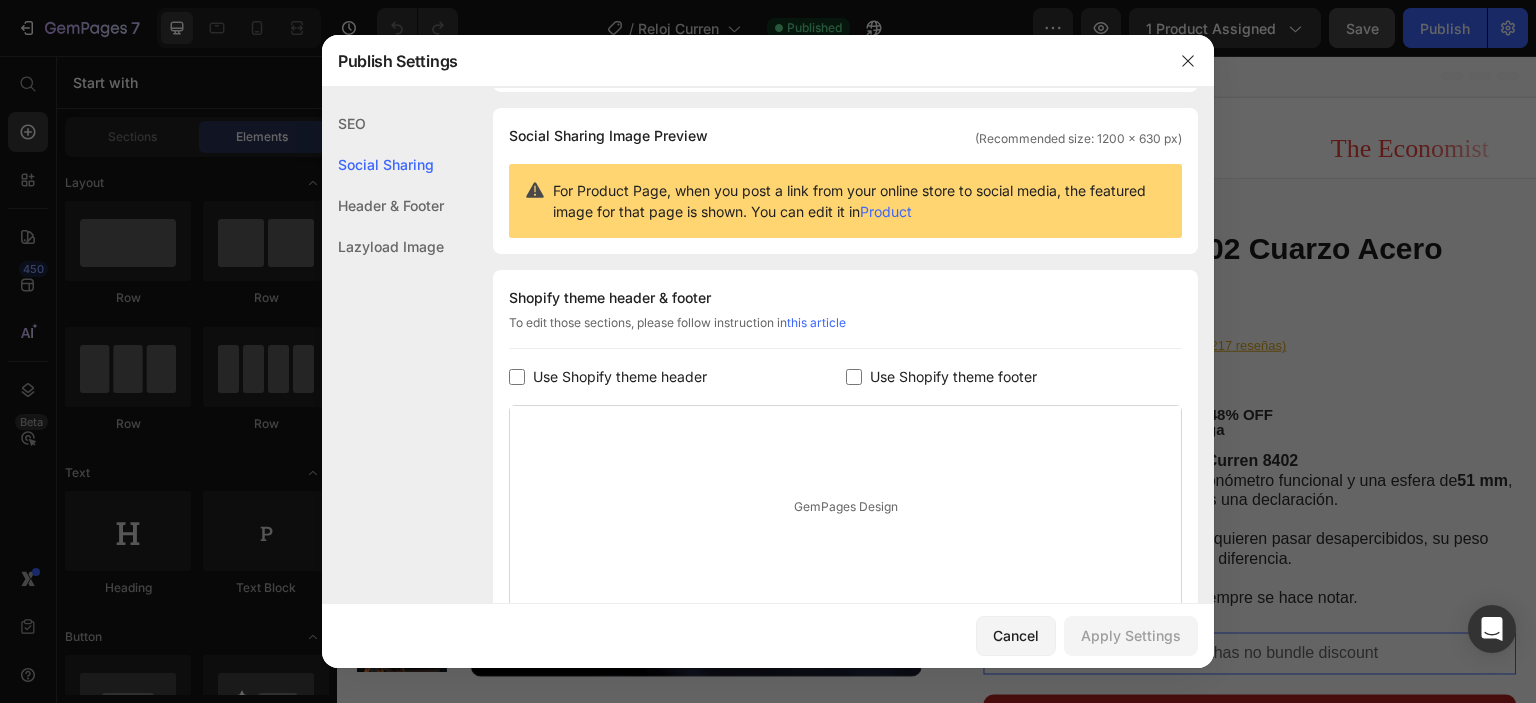 click on "SEO" 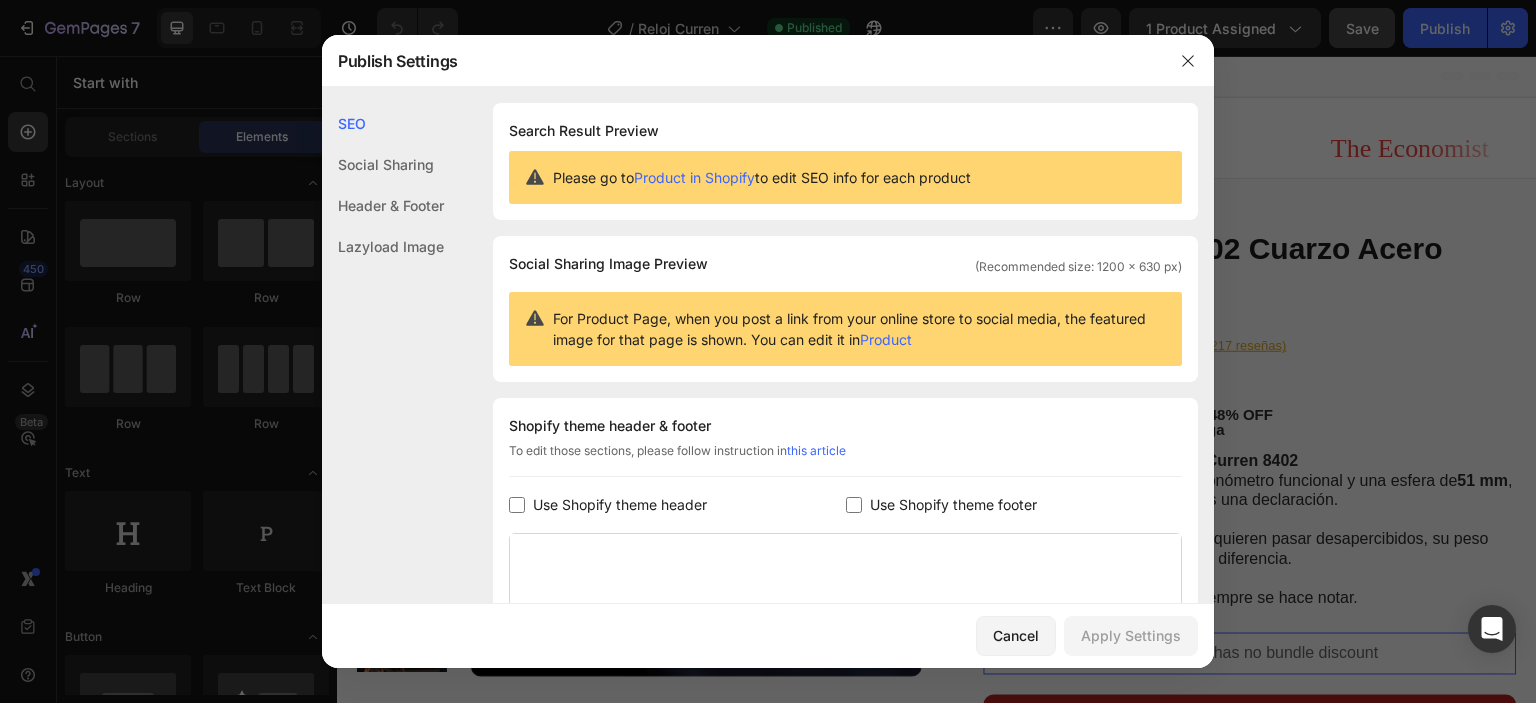 click on "Lazyload Image" 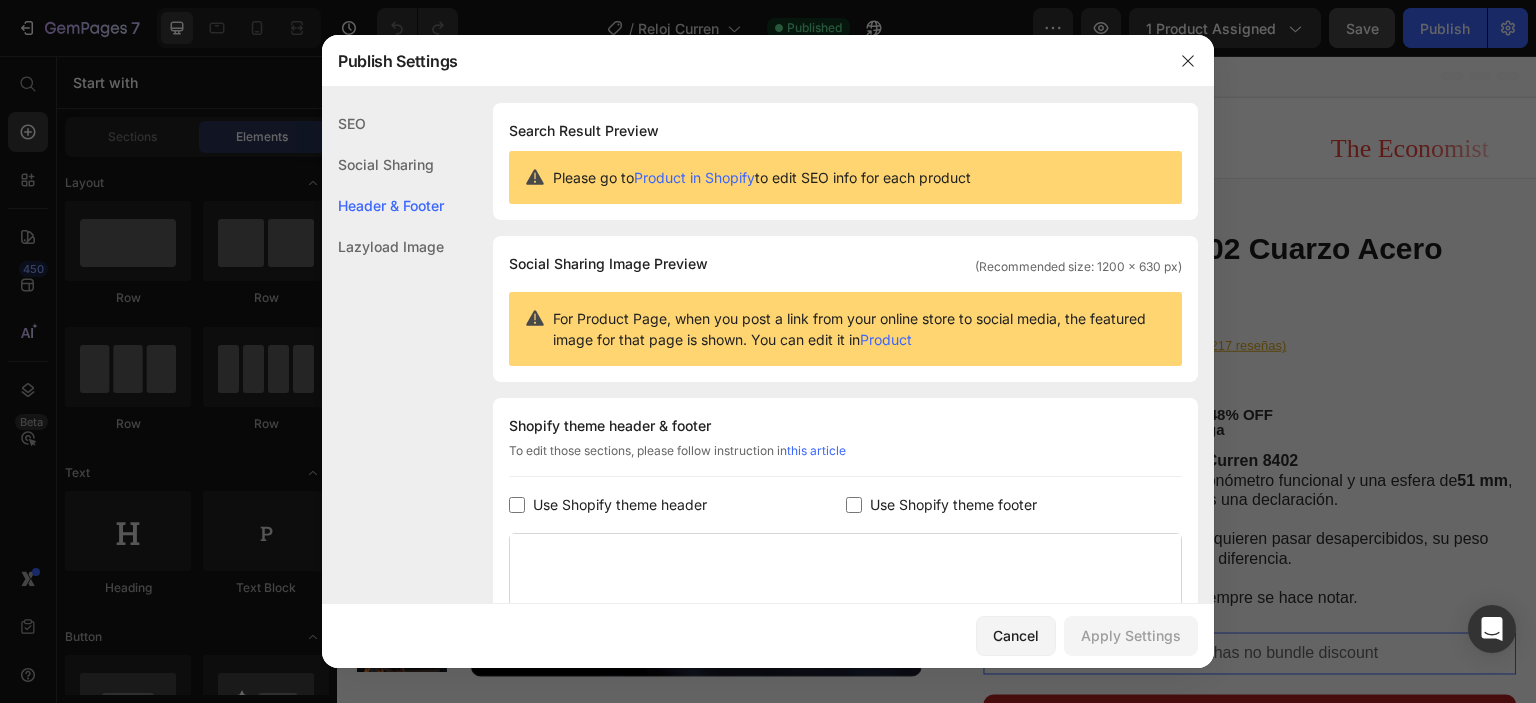 scroll, scrollTop: 296, scrollLeft: 0, axis: vertical 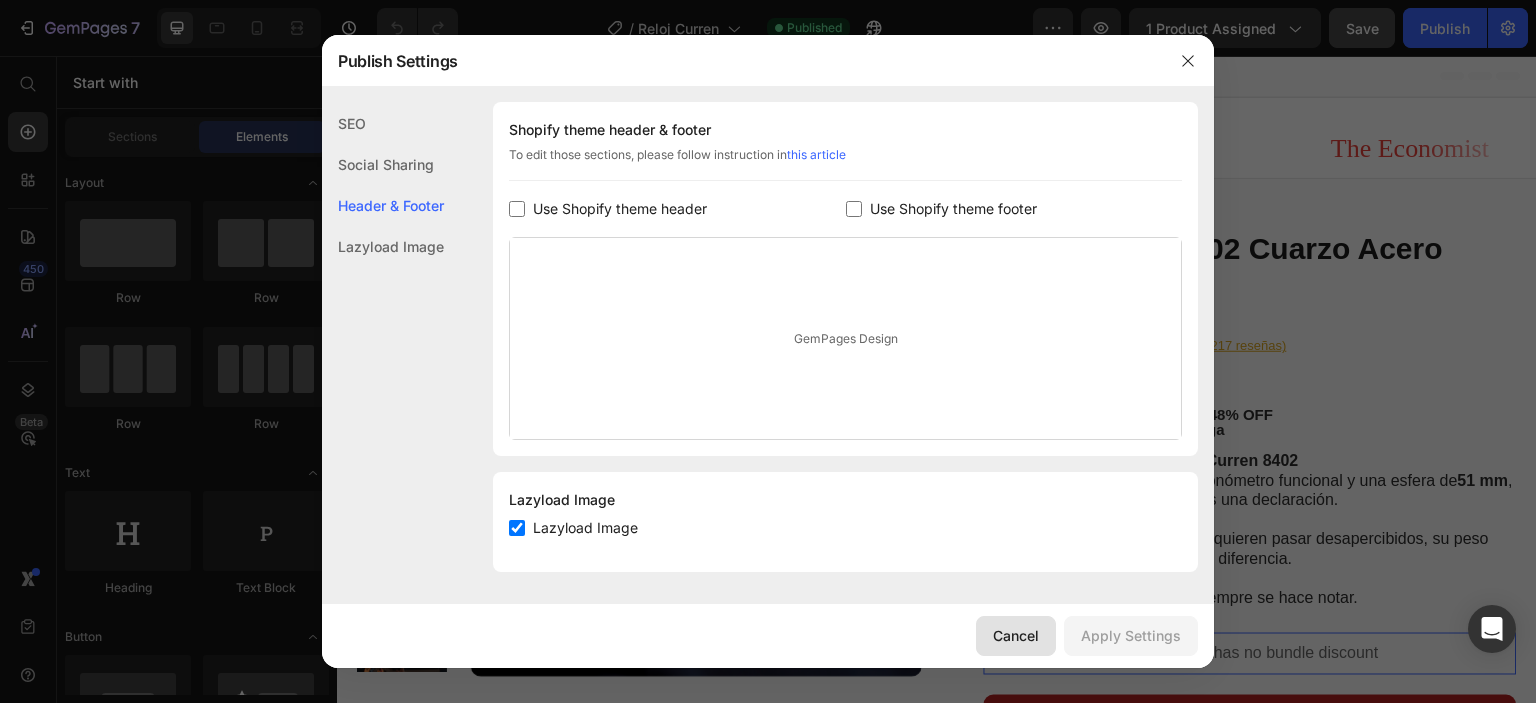 click on "Cancel" at bounding box center [1016, 635] 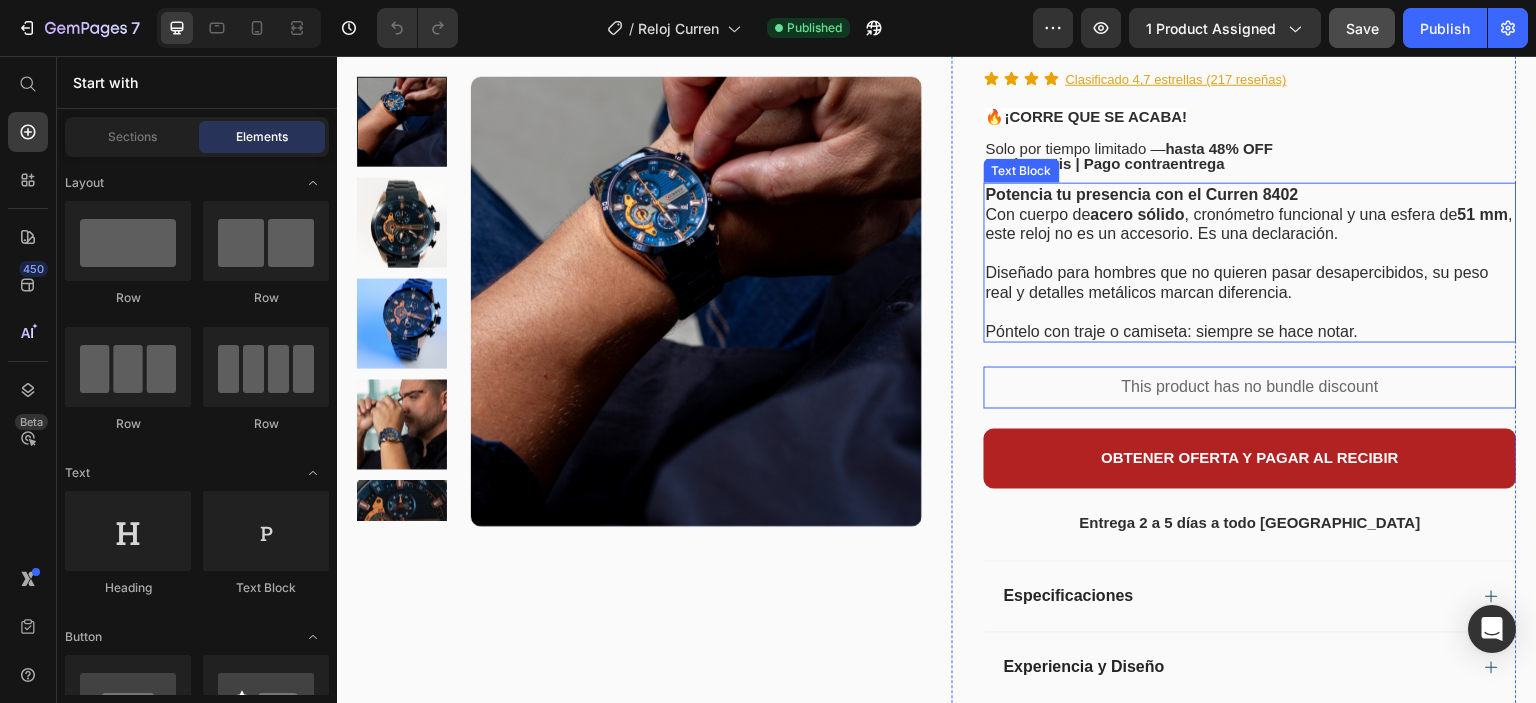 scroll, scrollTop: 400, scrollLeft: 0, axis: vertical 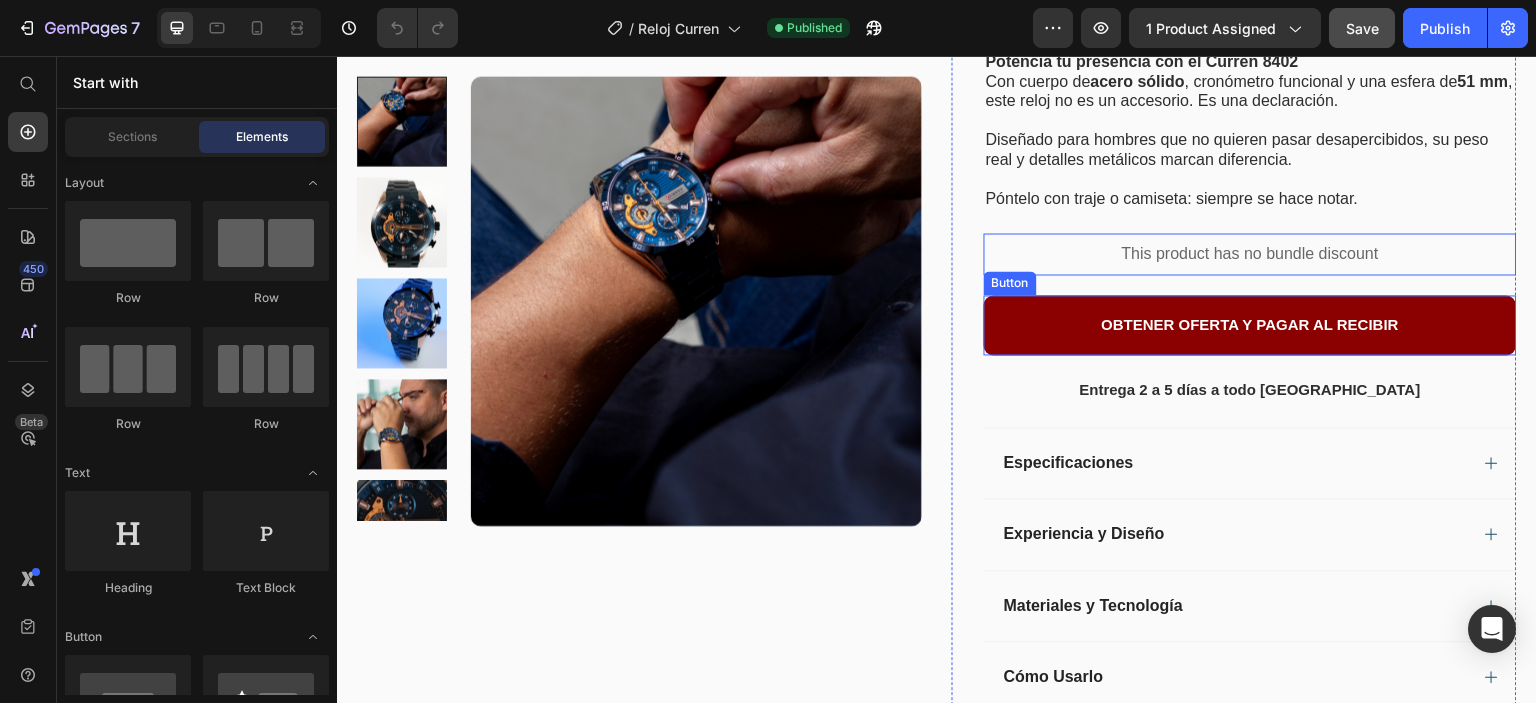 click on "OBTENER OFERTA Y PAGAR AL RECIBIR" at bounding box center (1250, 325) 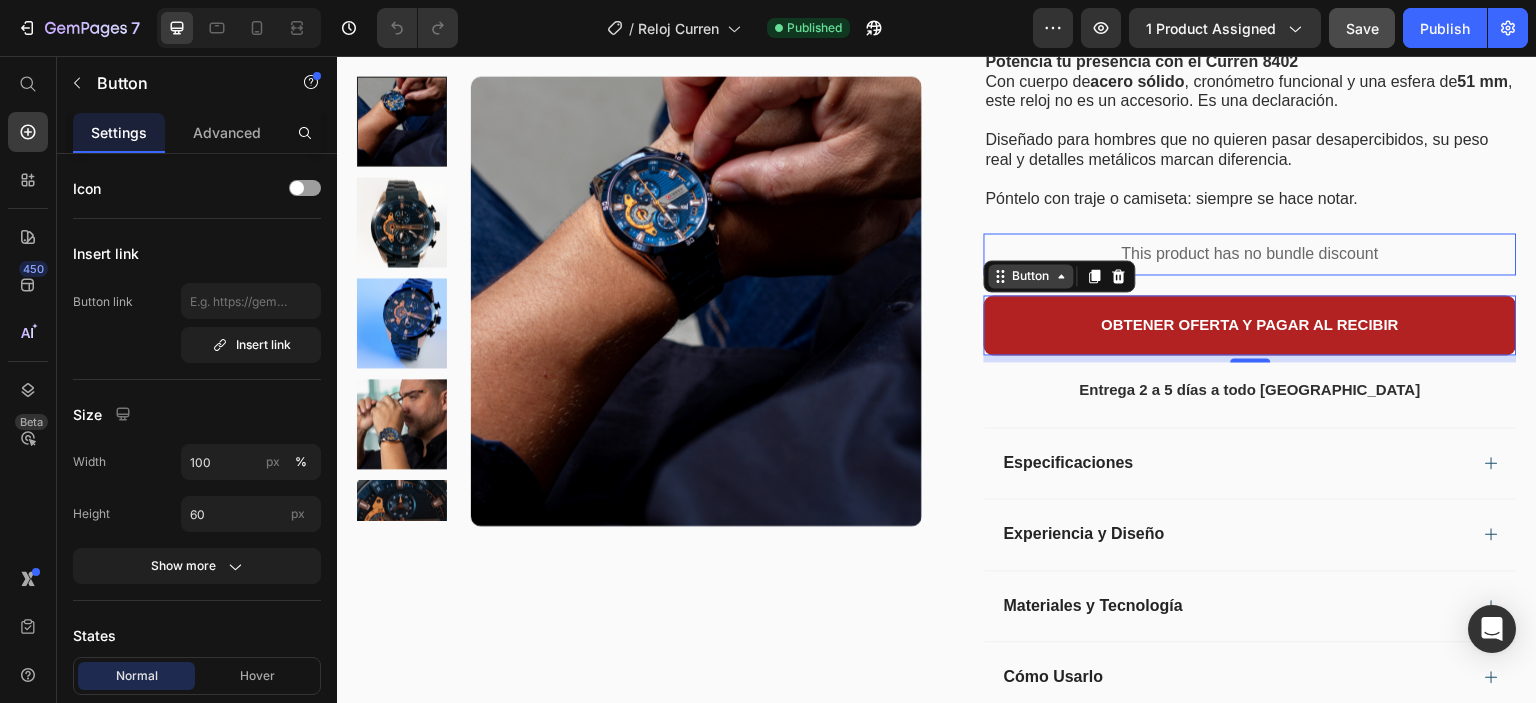 click on "Button" at bounding box center [1031, 276] 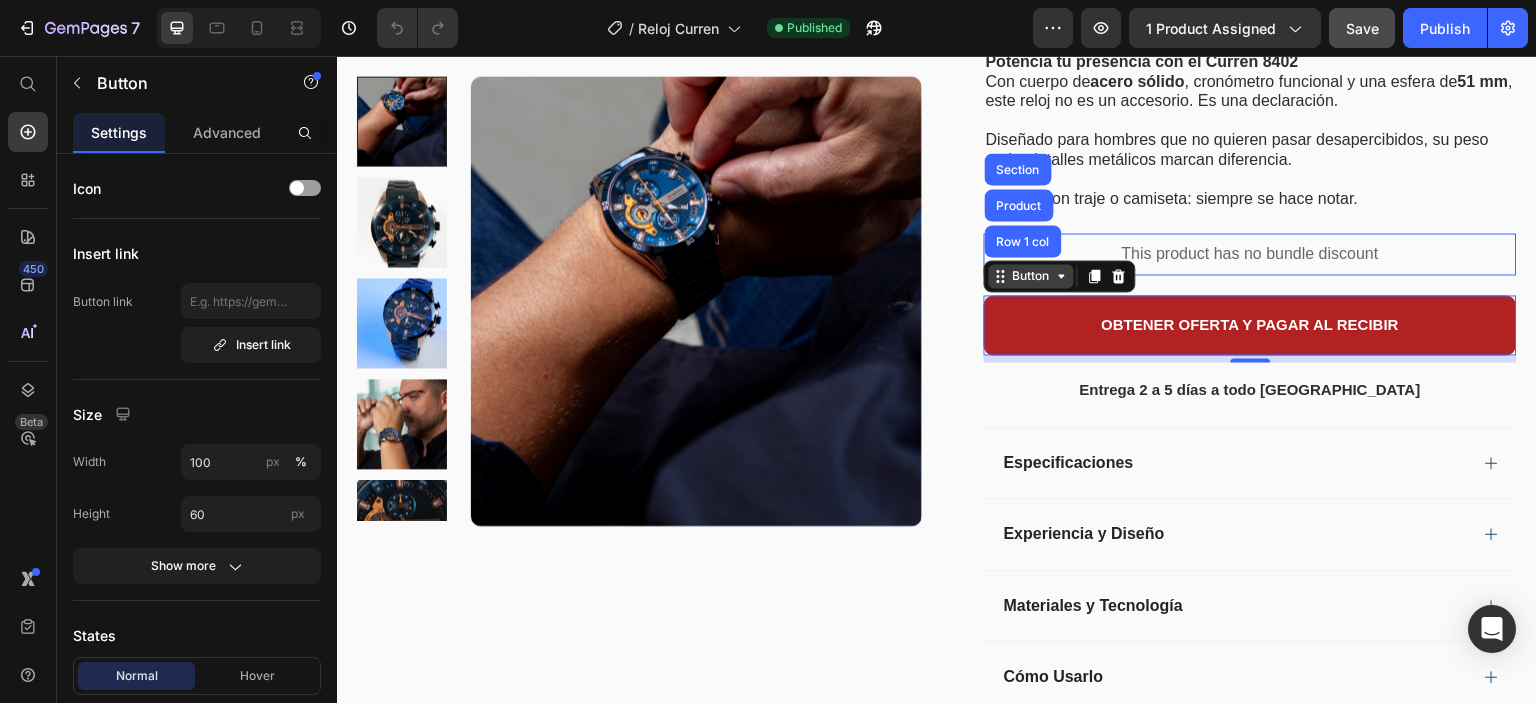 click 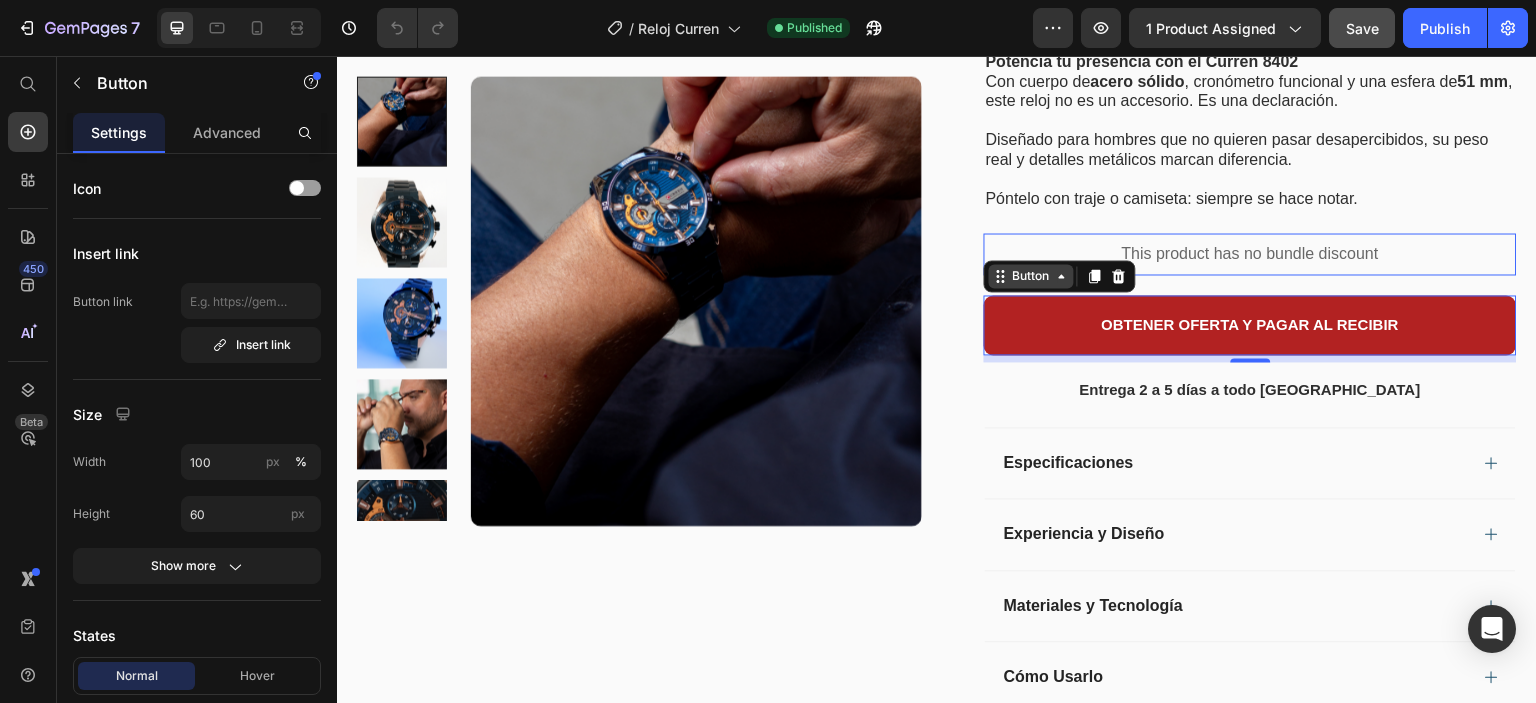 click 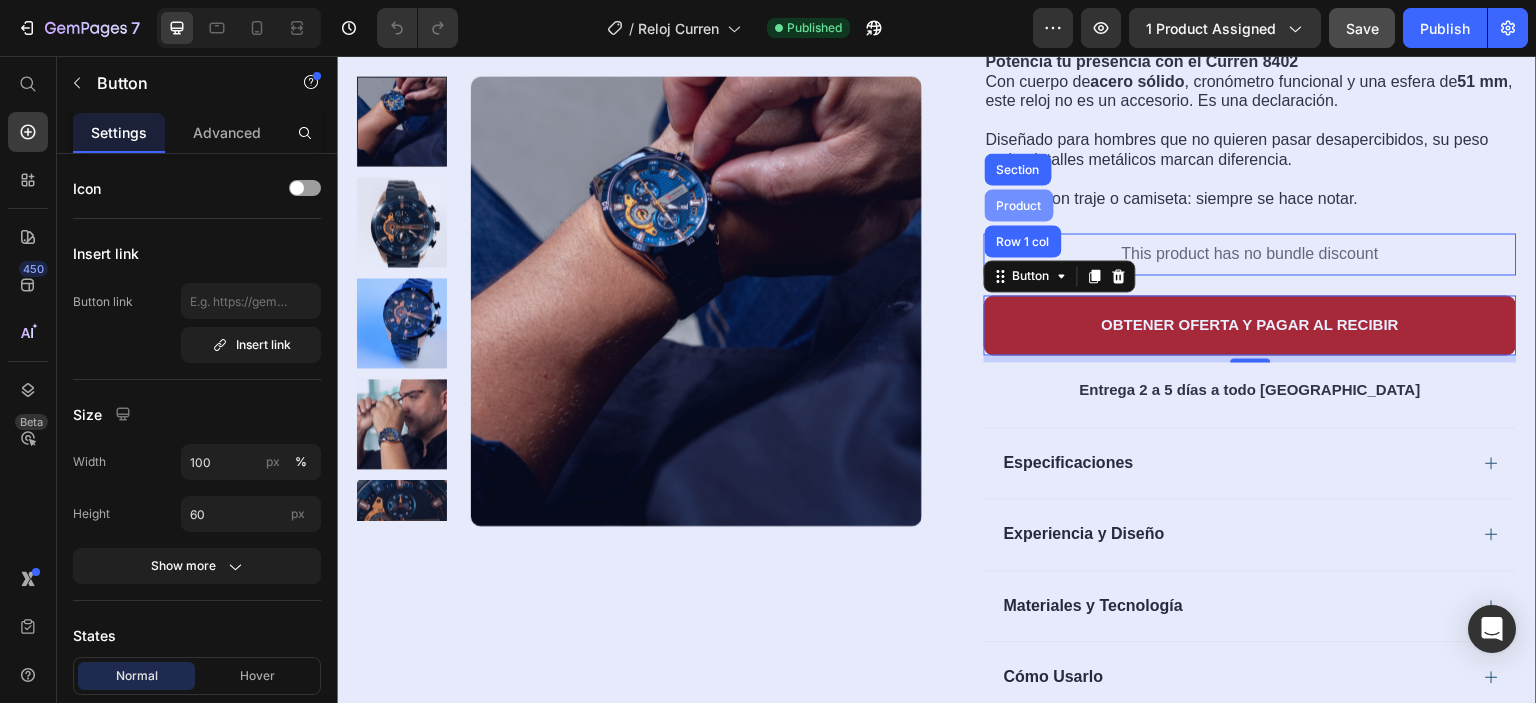click on "Product" at bounding box center (1019, 205) 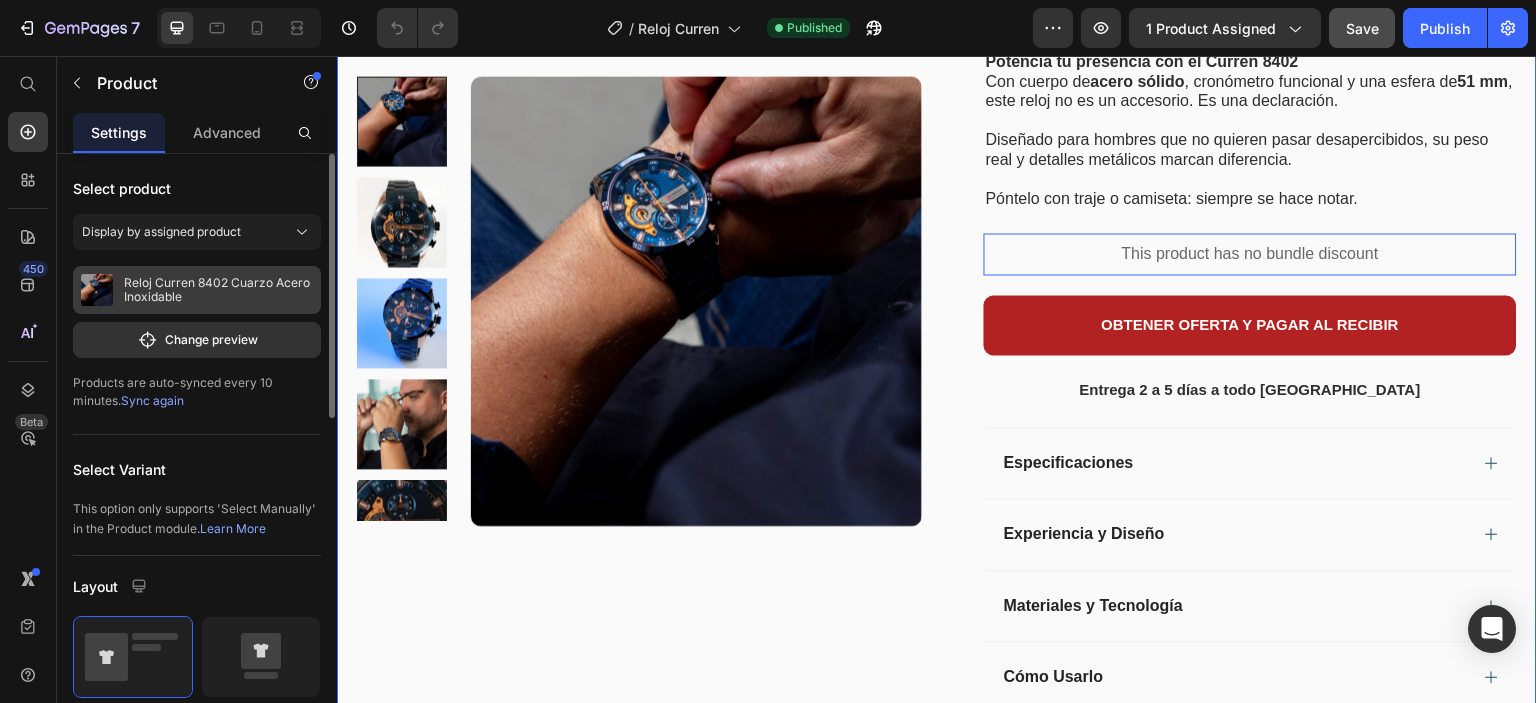 click at bounding box center (97, 290) 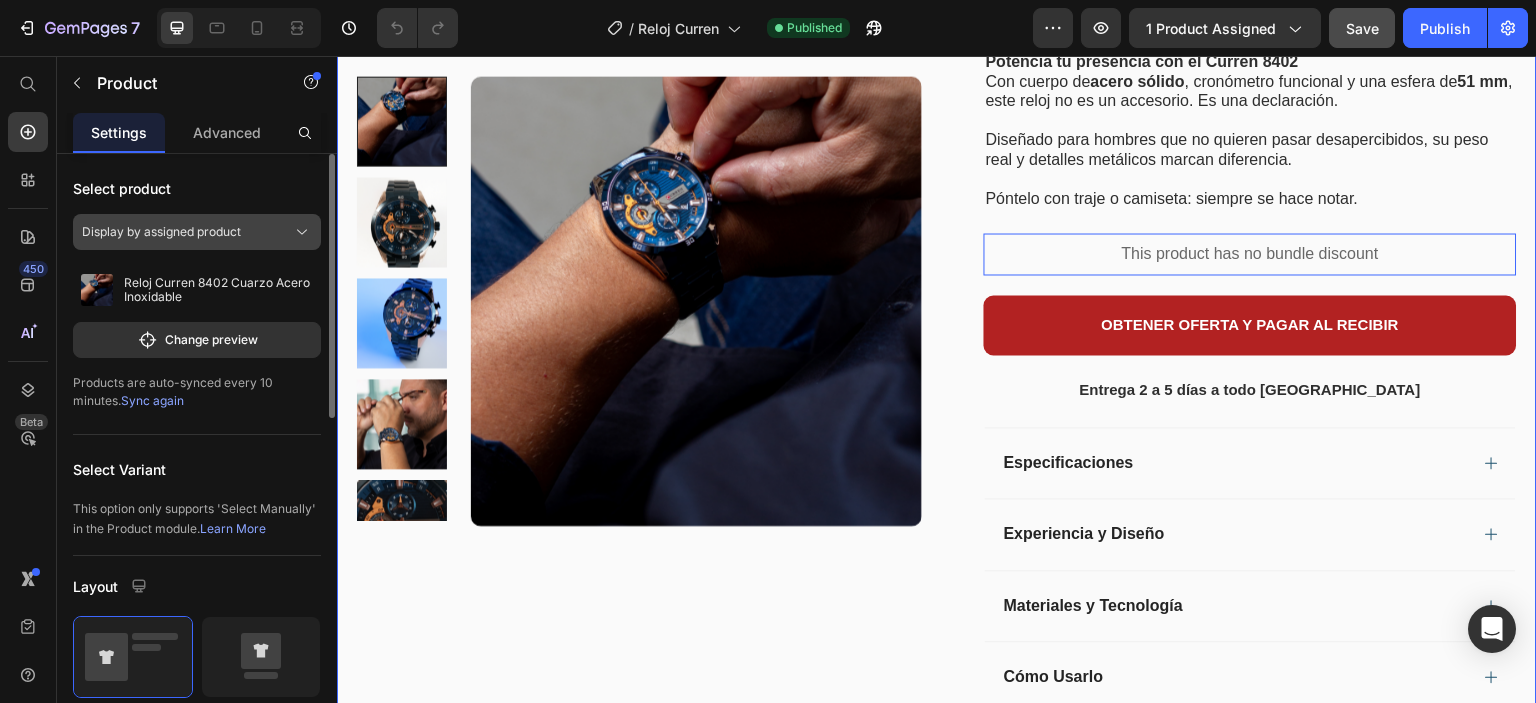 click on "Display by assigned product" at bounding box center [197, 232] 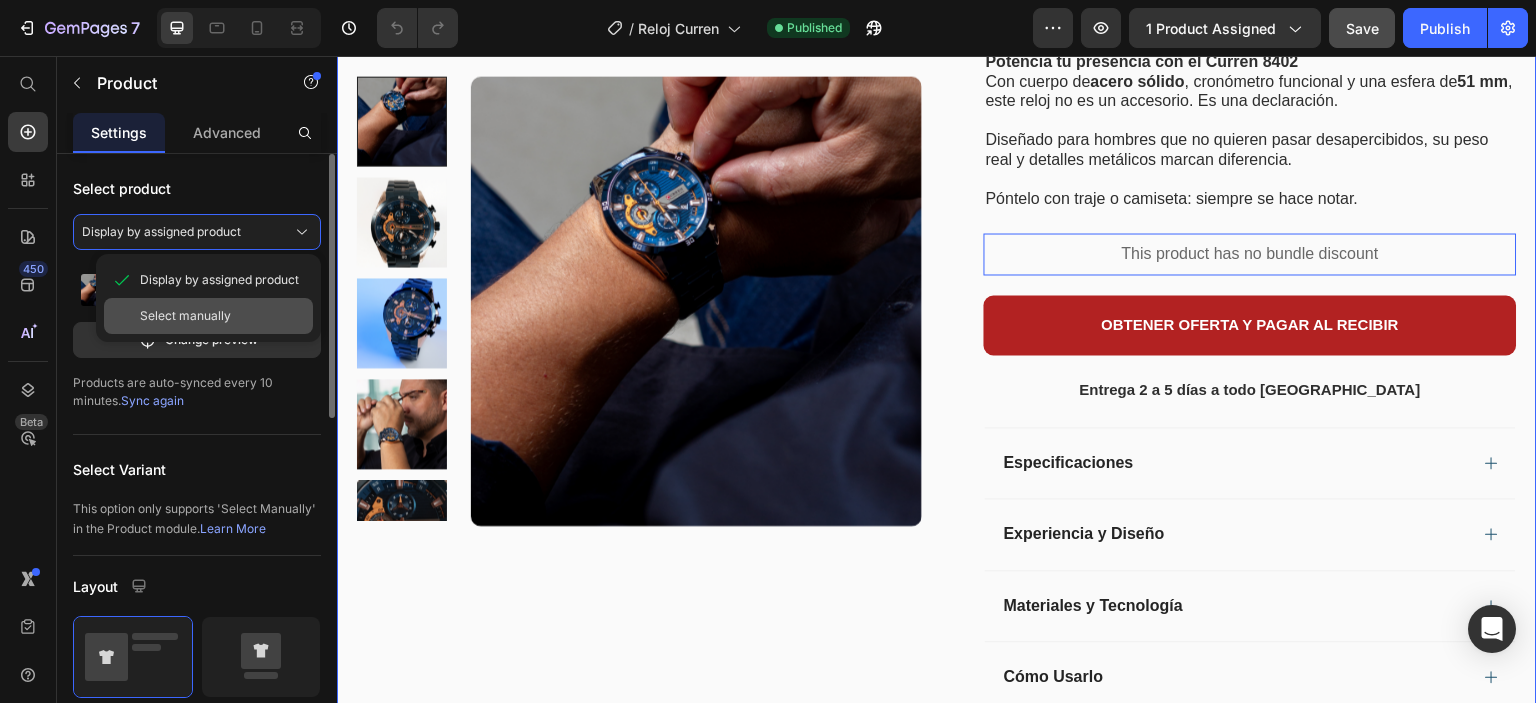 click on "Select manually" at bounding box center (185, 316) 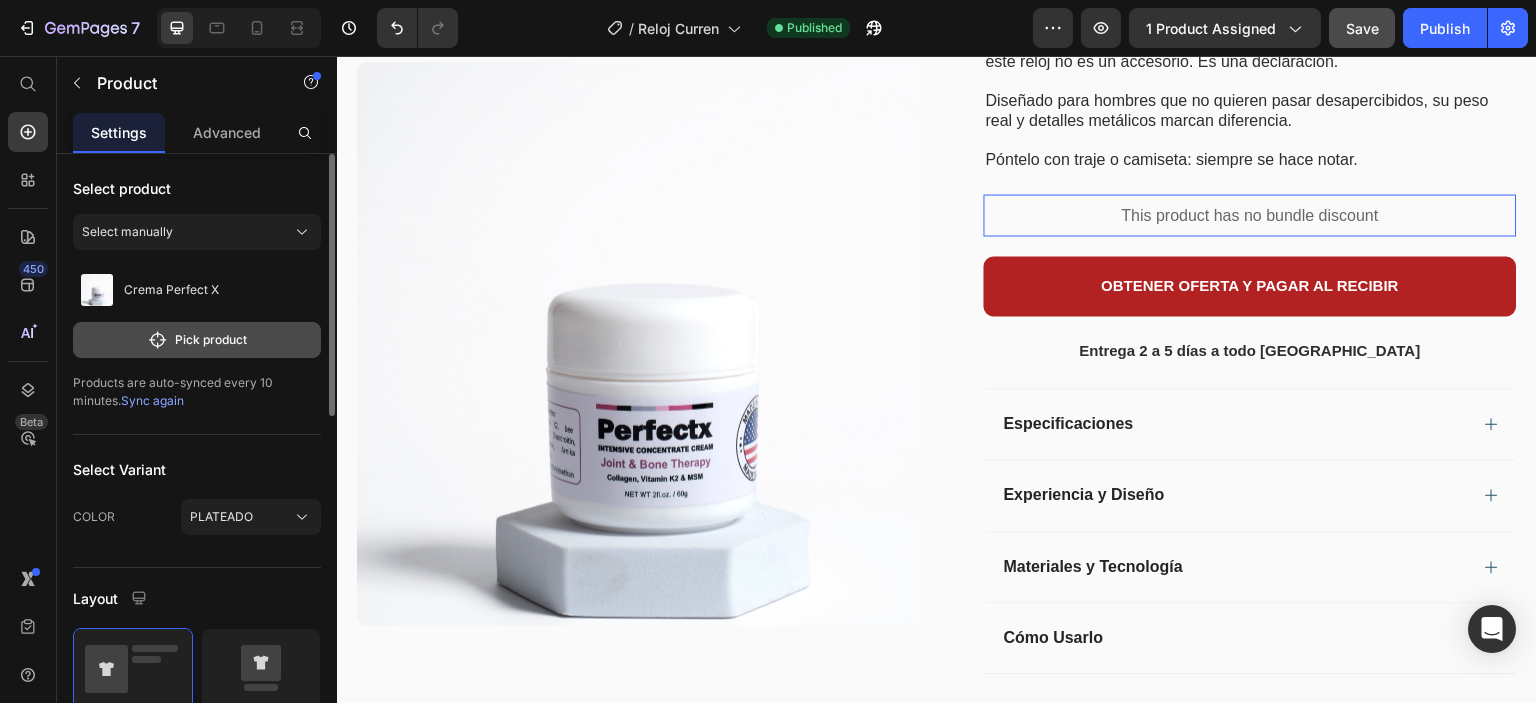 click 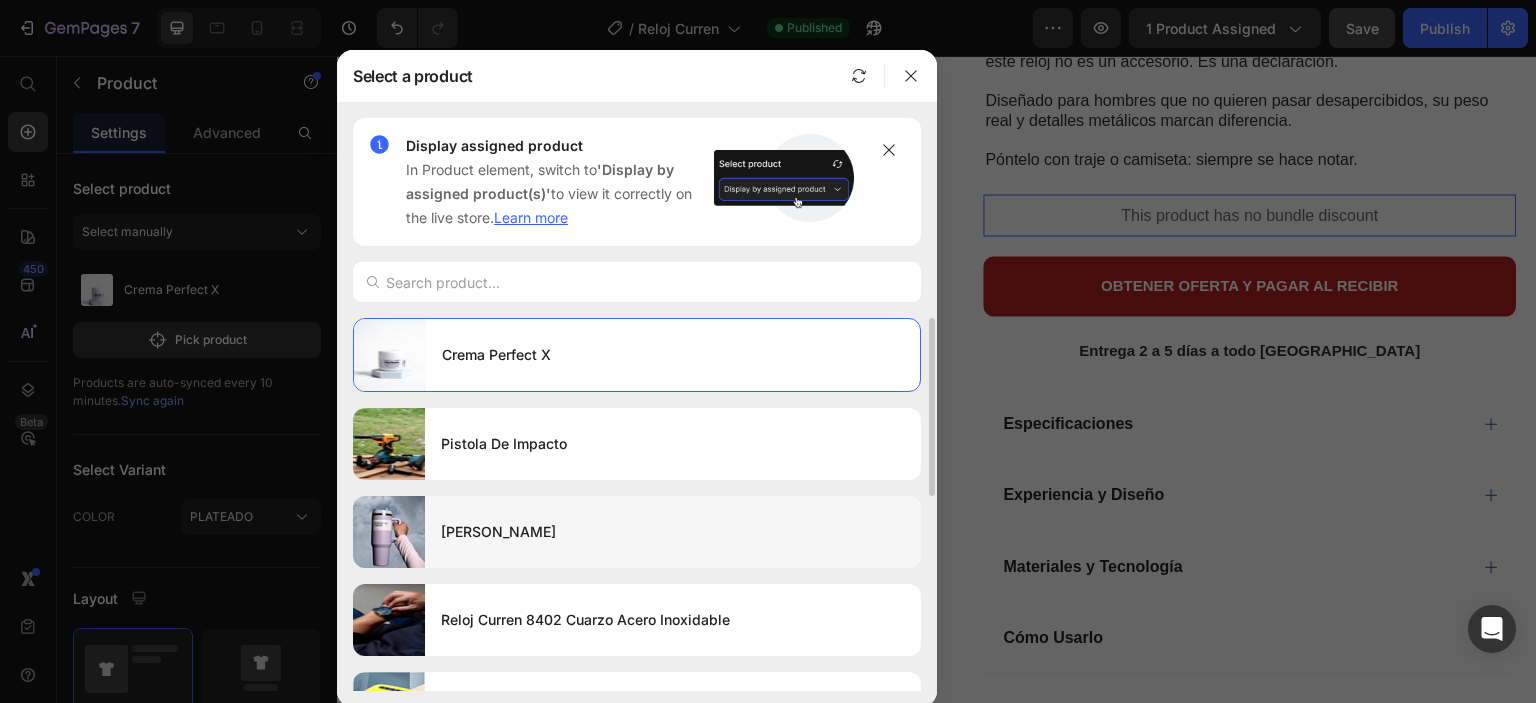 scroll, scrollTop: 133, scrollLeft: 0, axis: vertical 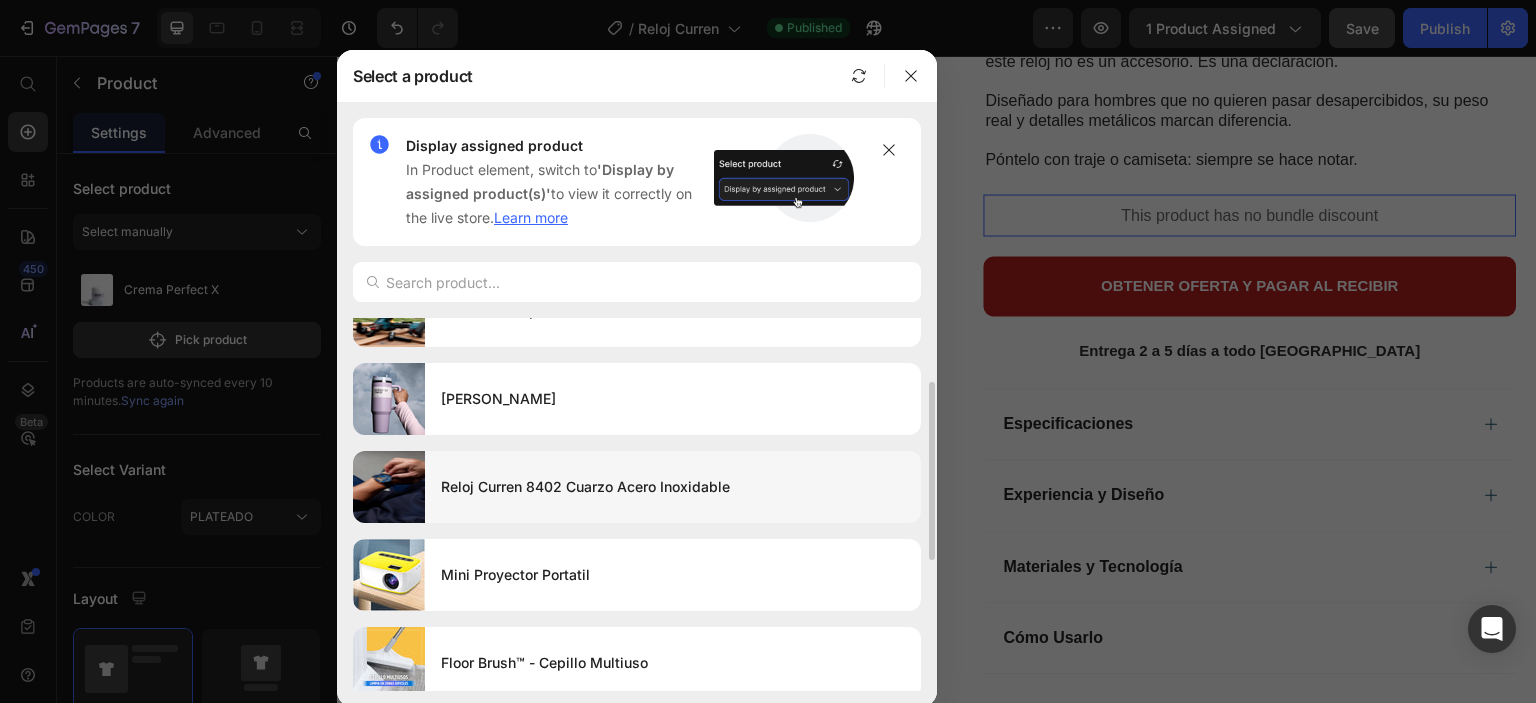 click on "Reloj Curren 8402 Cuarzo Acero Inoxidable" at bounding box center [673, 487] 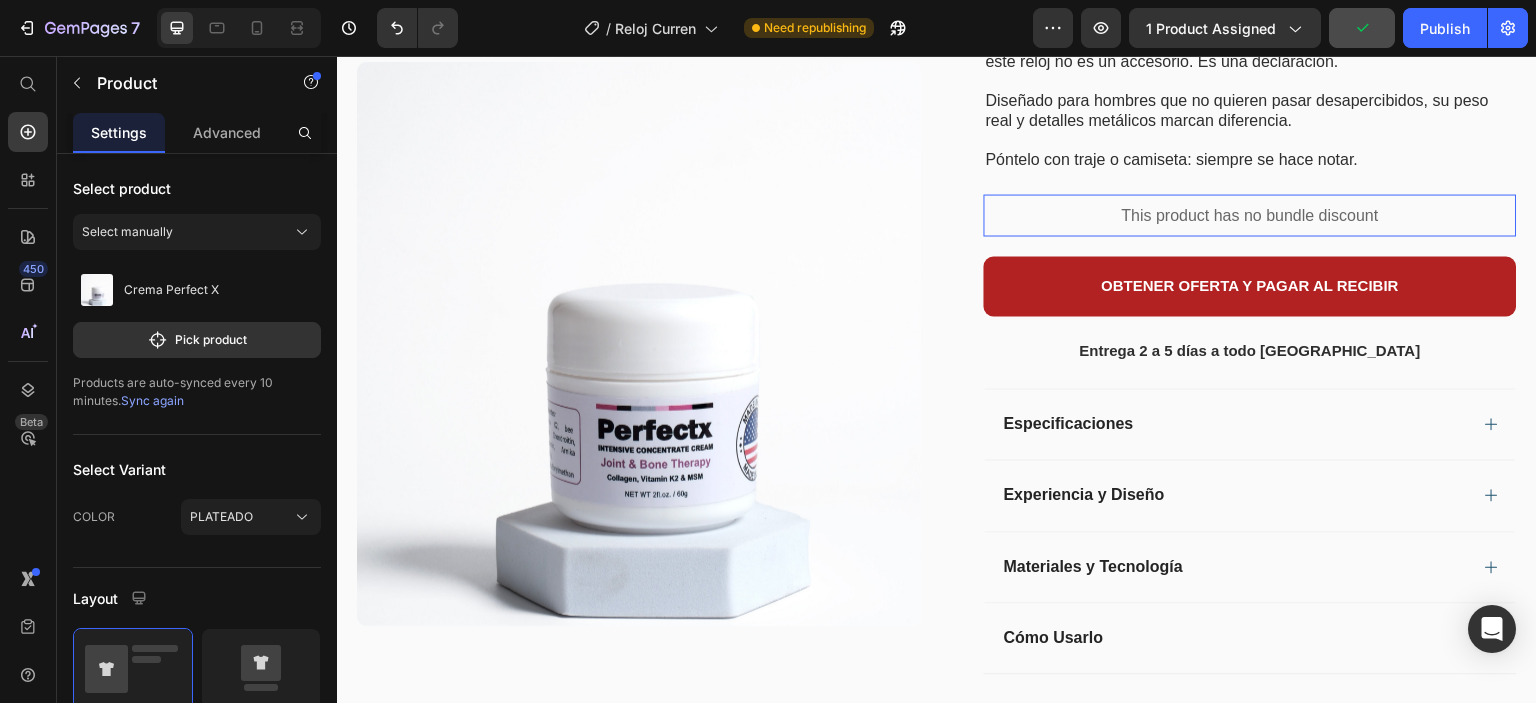 scroll, scrollTop: 0, scrollLeft: 0, axis: both 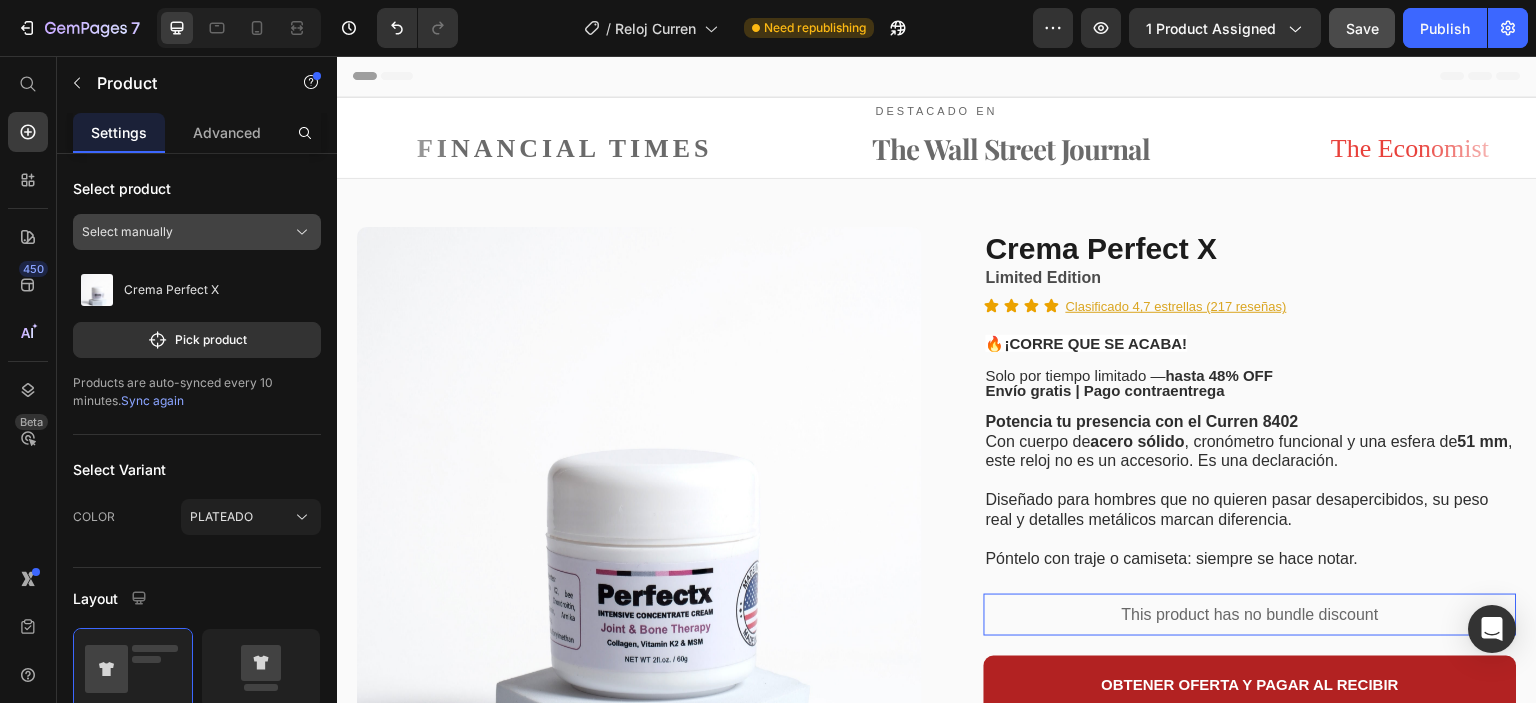 click on "Select manually" 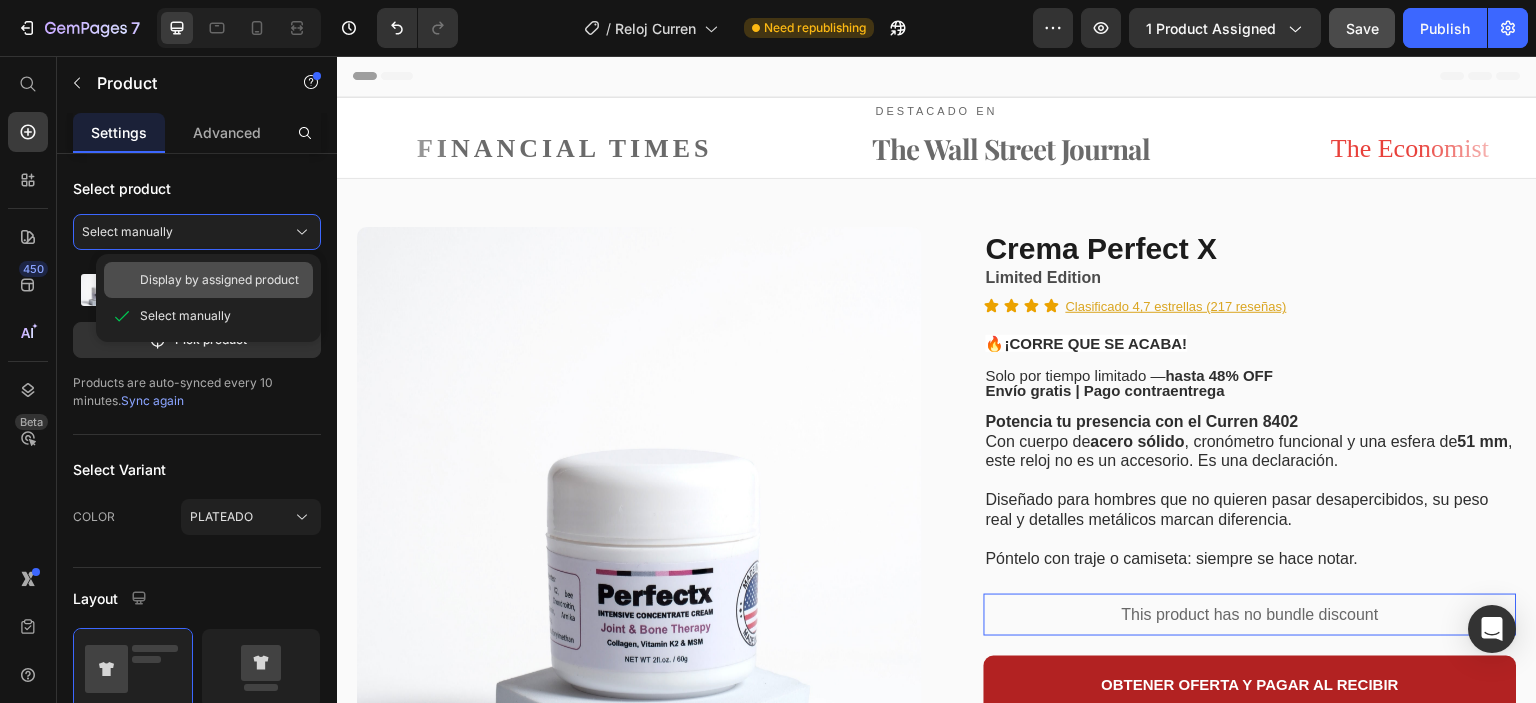 click on "Display by assigned product" at bounding box center (219, 280) 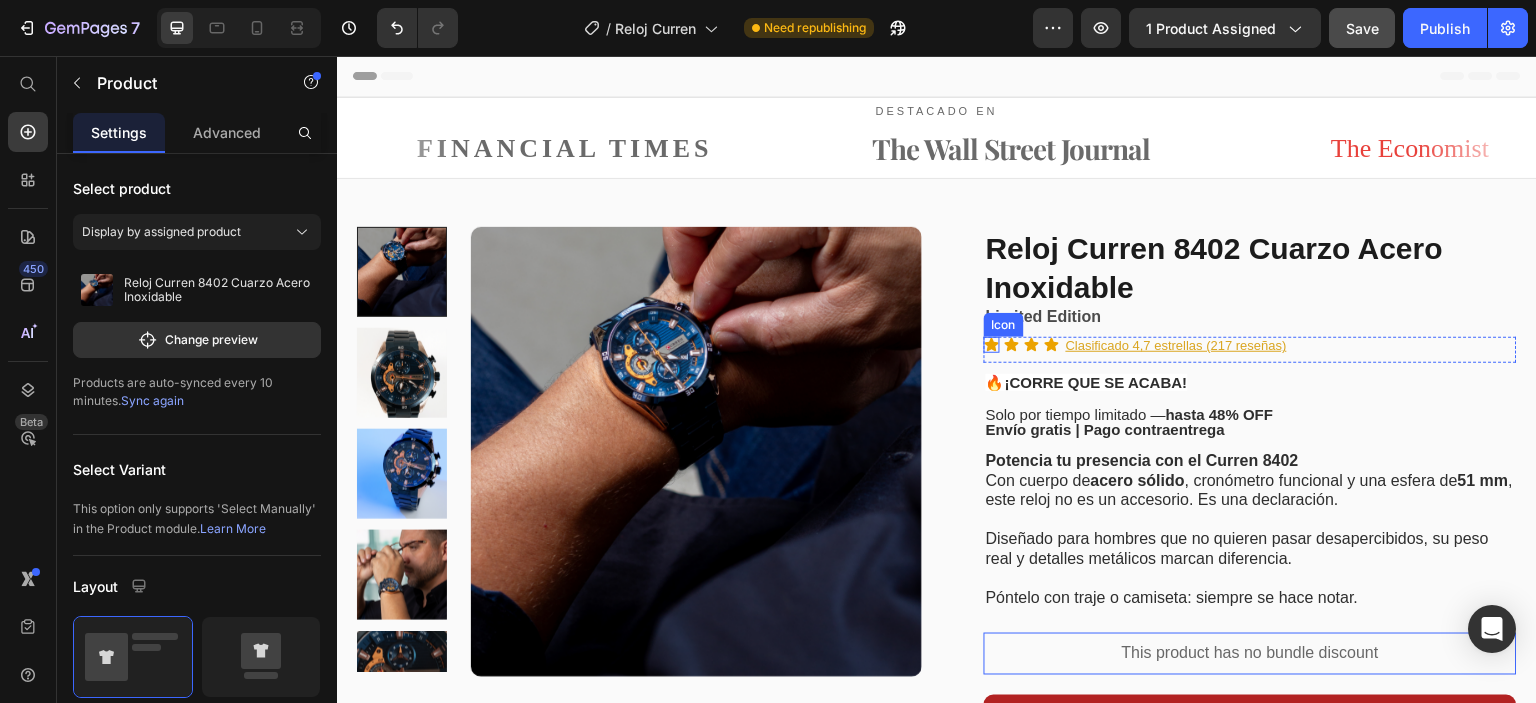 scroll, scrollTop: 266, scrollLeft: 0, axis: vertical 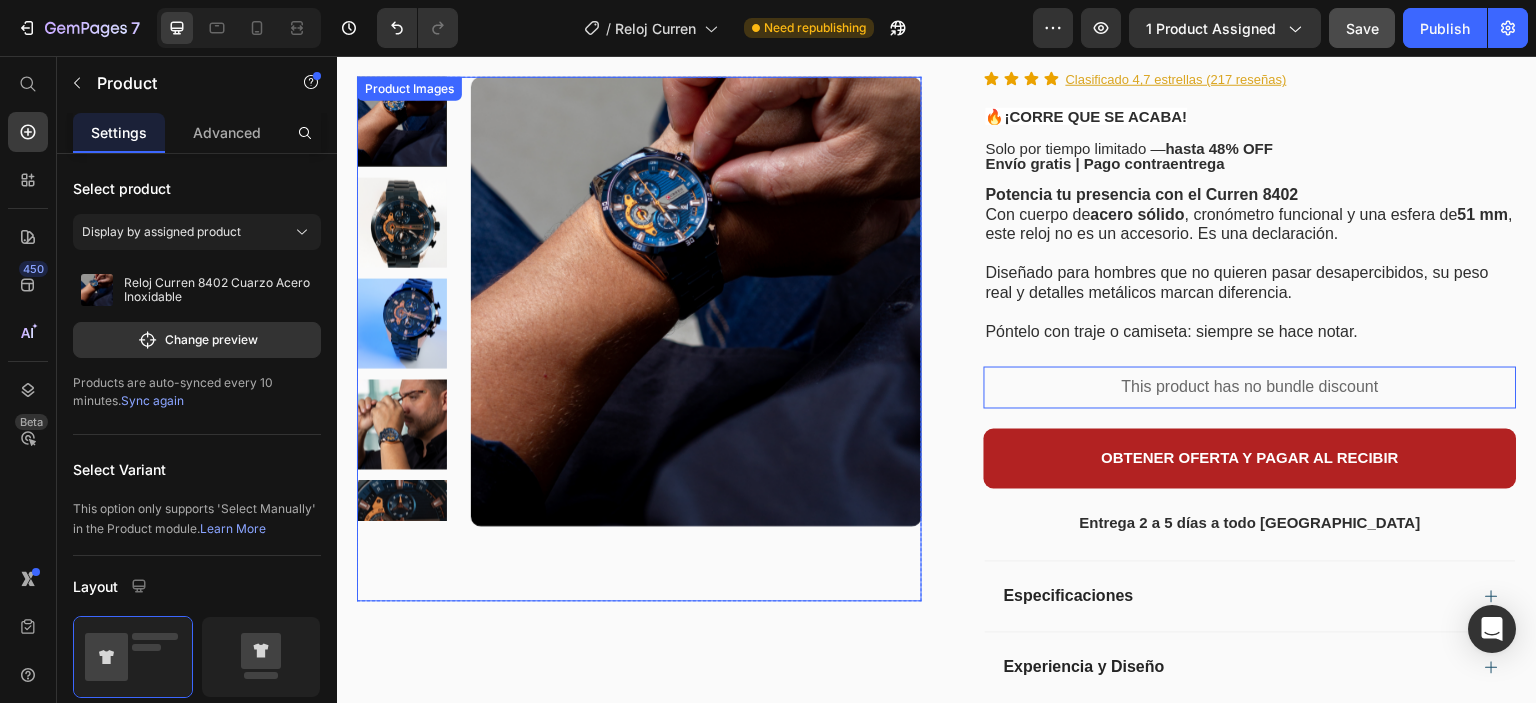 click at bounding box center (696, 301) 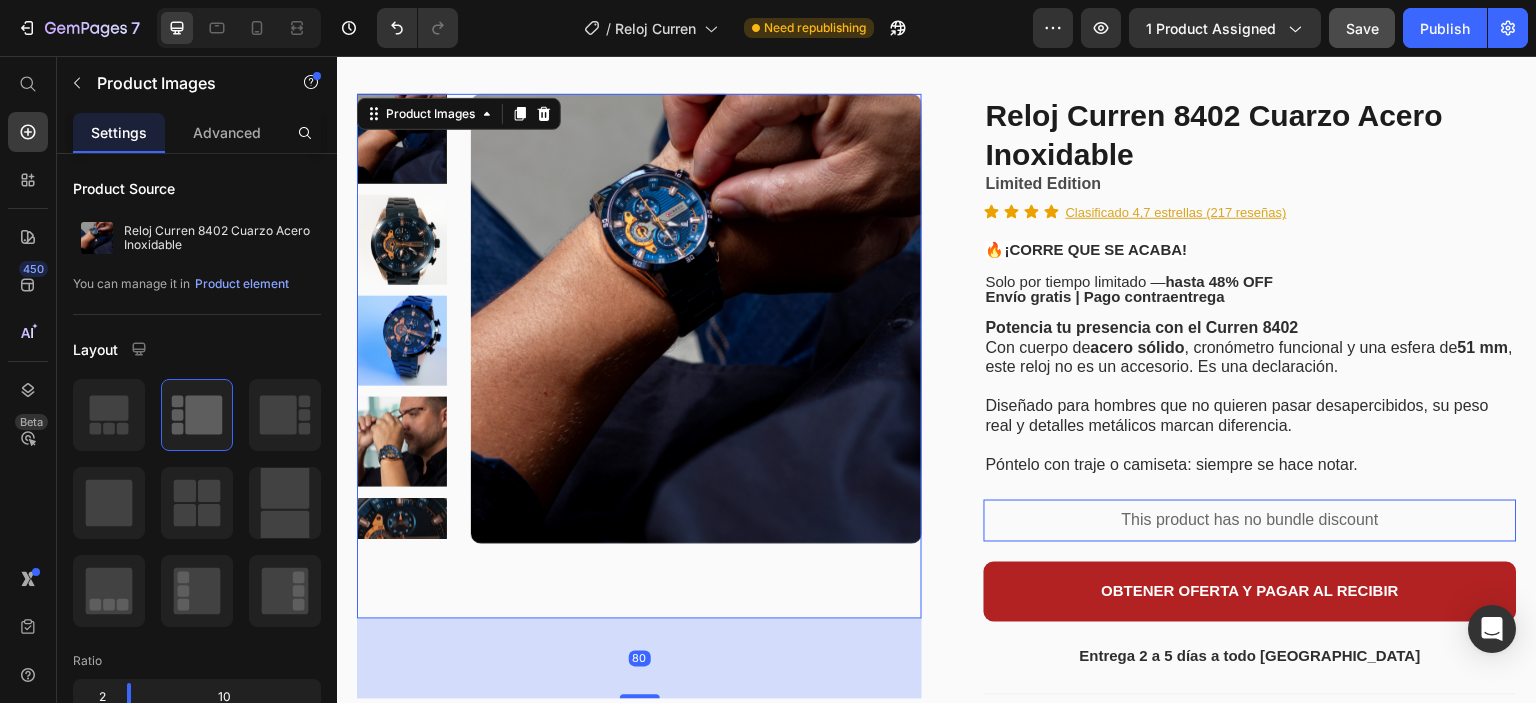 scroll, scrollTop: 0, scrollLeft: 0, axis: both 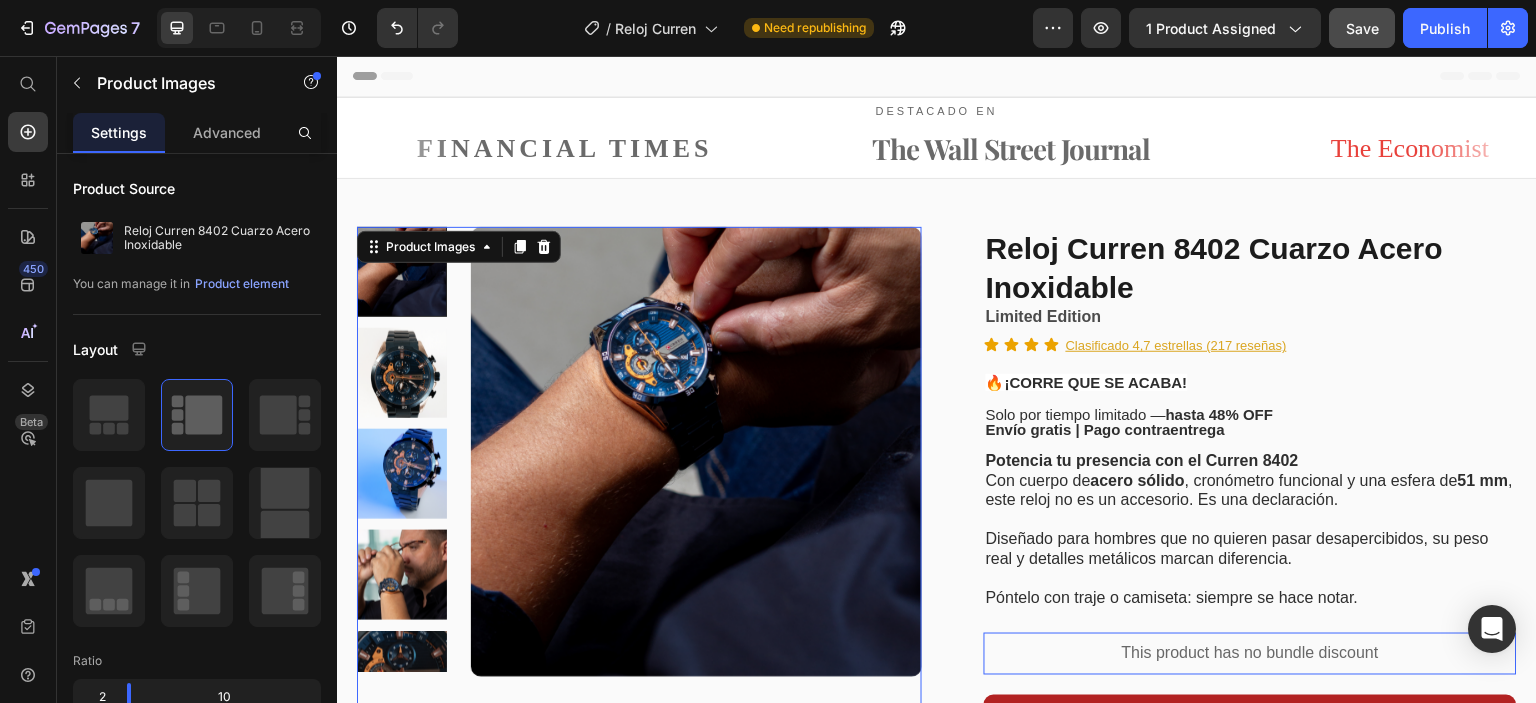 click at bounding box center [402, 272] 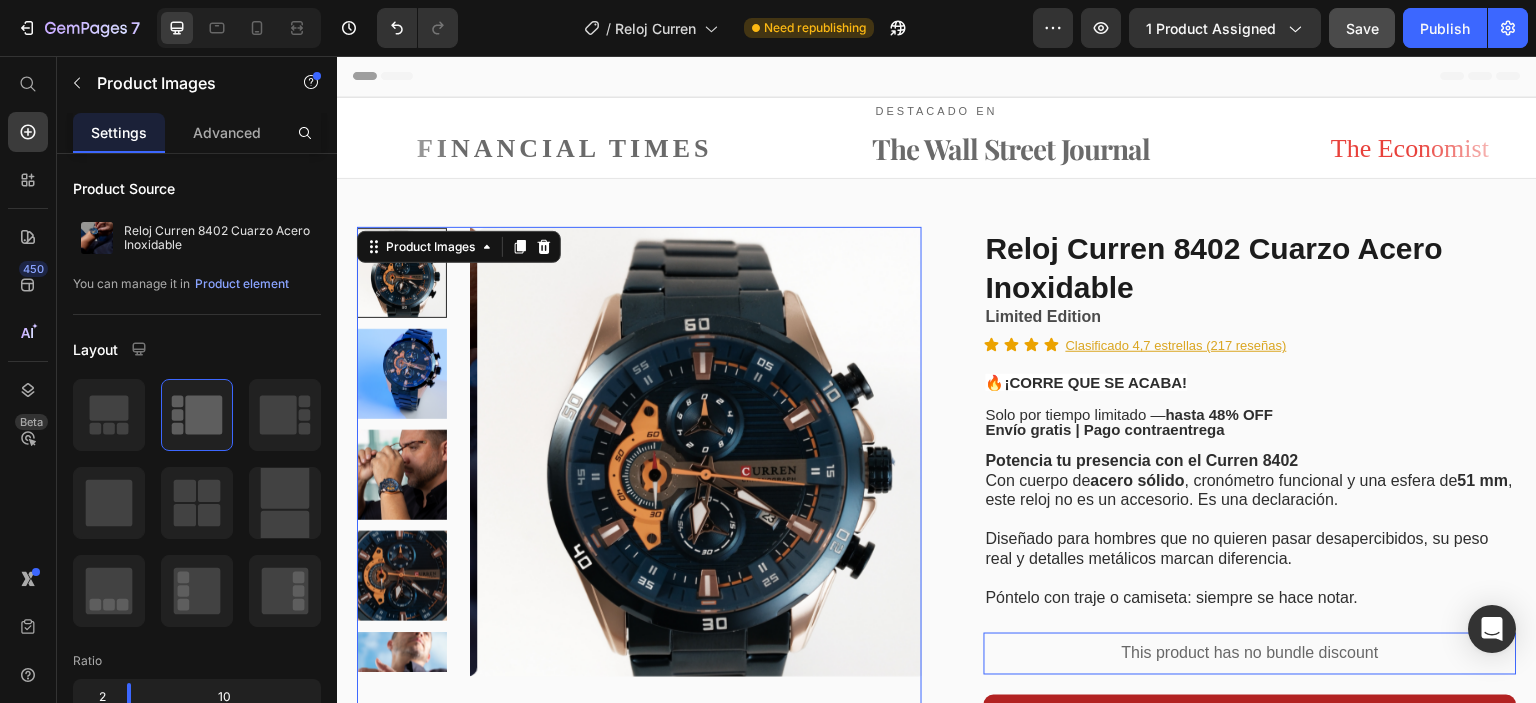 click at bounding box center (402, 475) 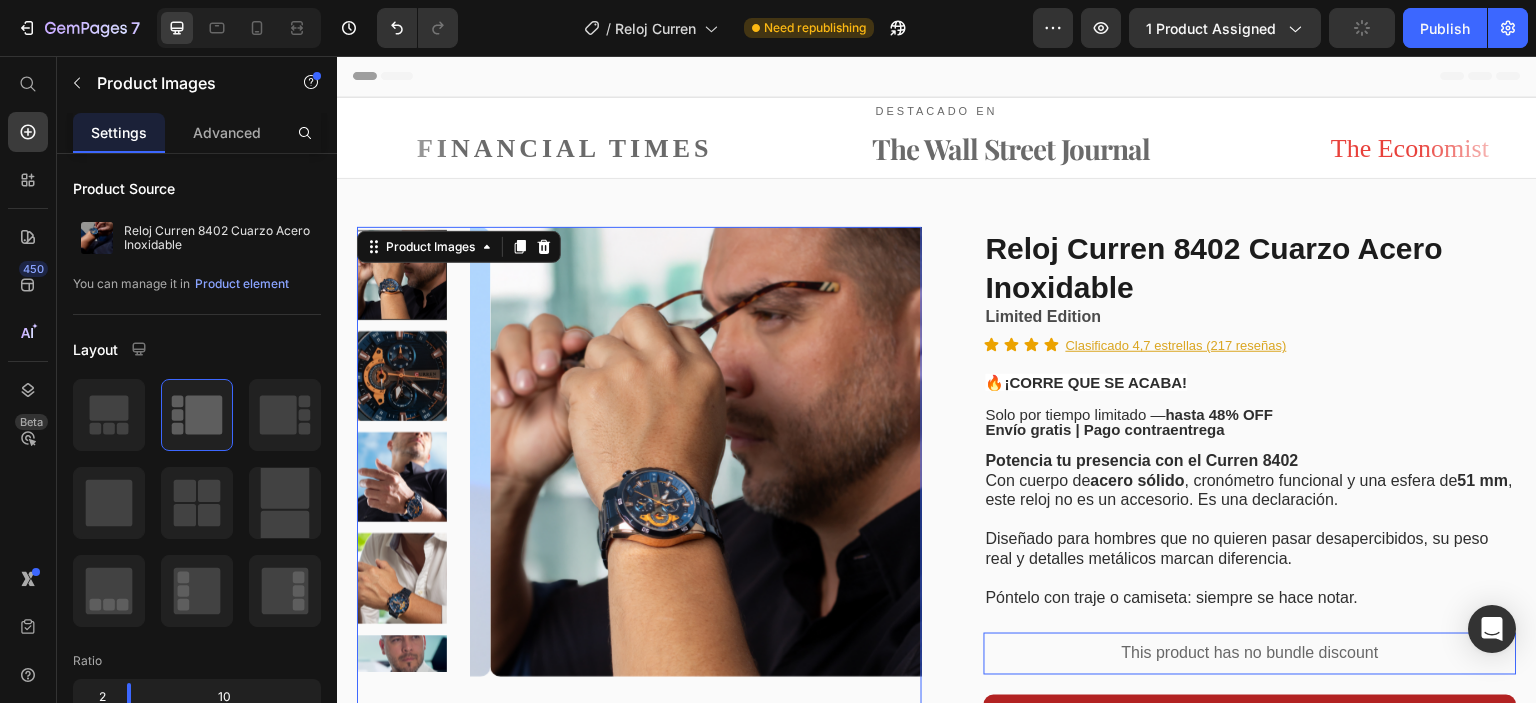 click at bounding box center [402, 478] 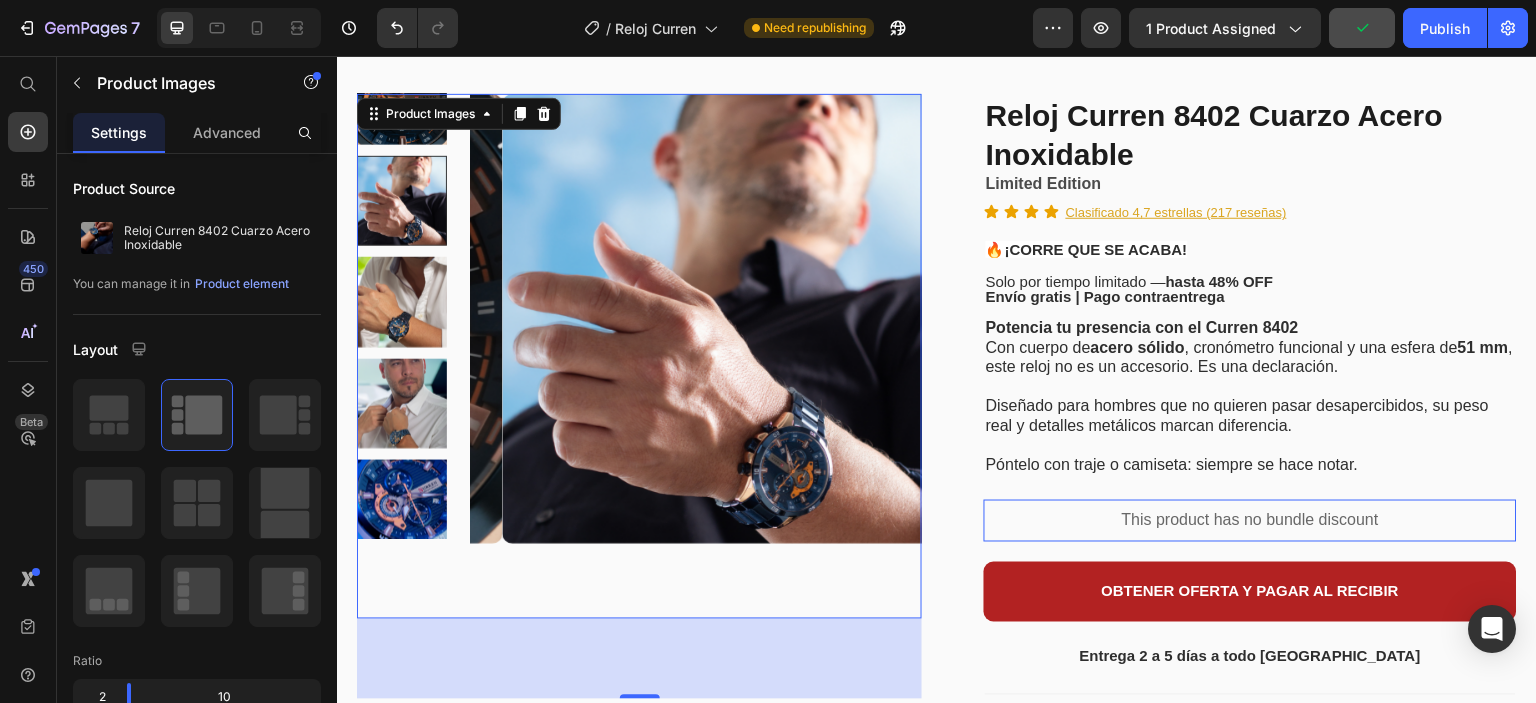 scroll, scrollTop: 266, scrollLeft: 0, axis: vertical 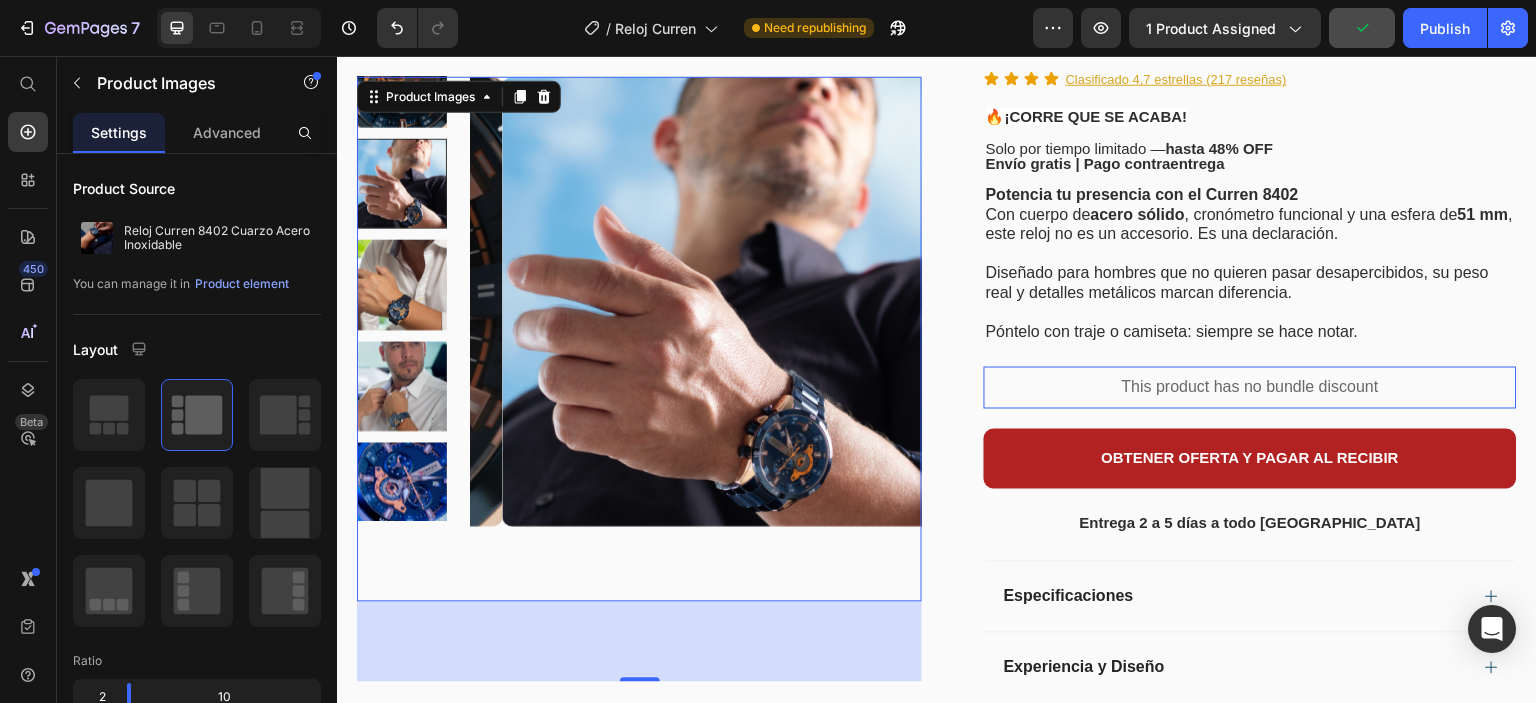click at bounding box center (402, 487) 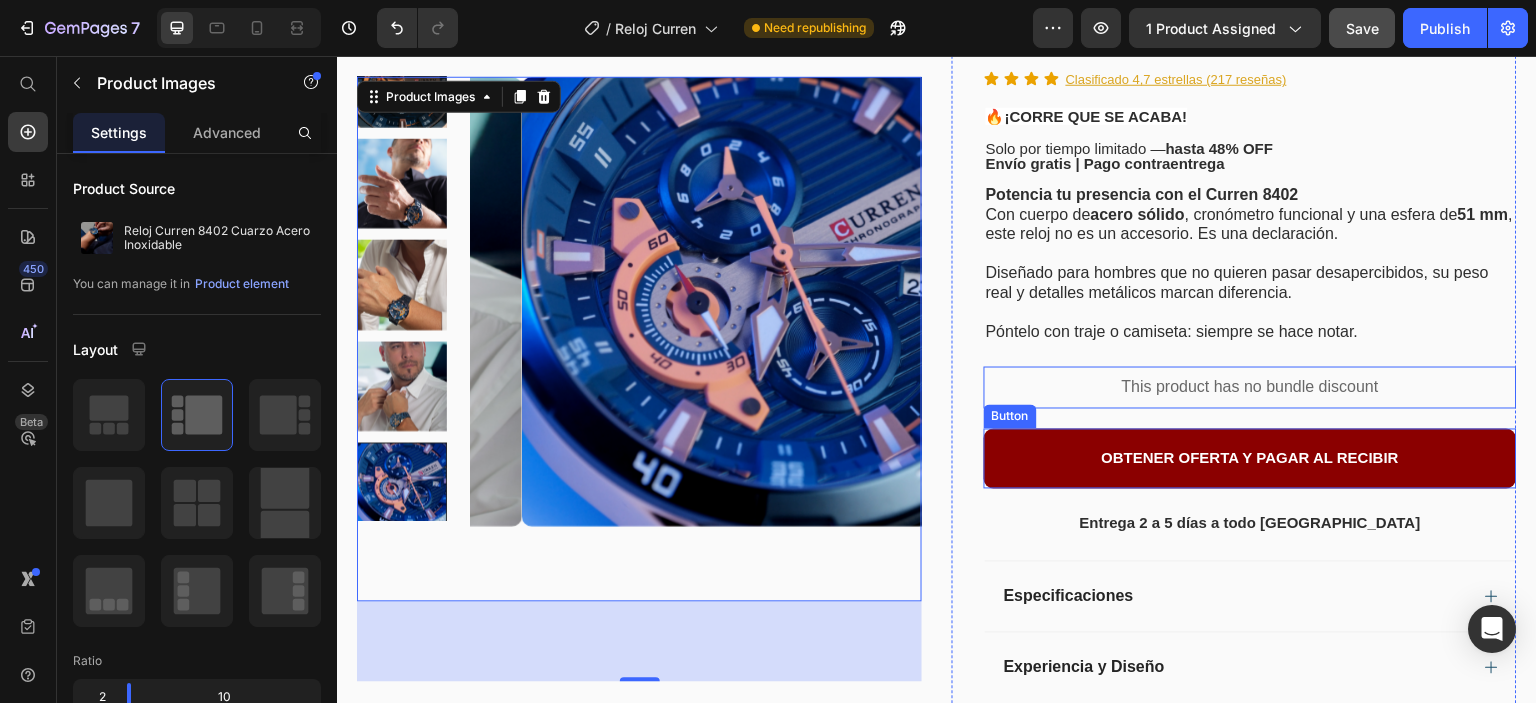 click on "OBTENER OFERTA Y PAGAR AL RECIBIR" at bounding box center (1250, 459) 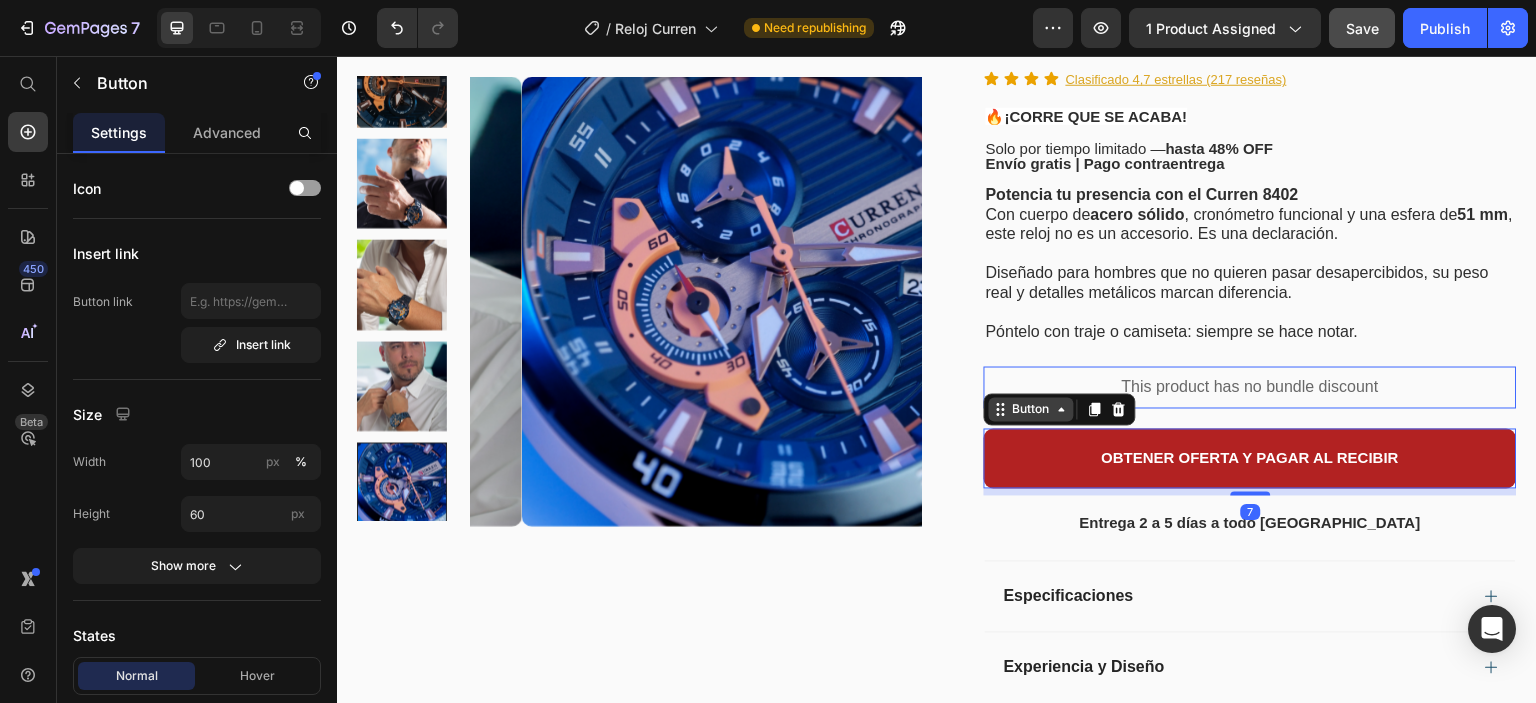 click on "Button" at bounding box center (1031, 410) 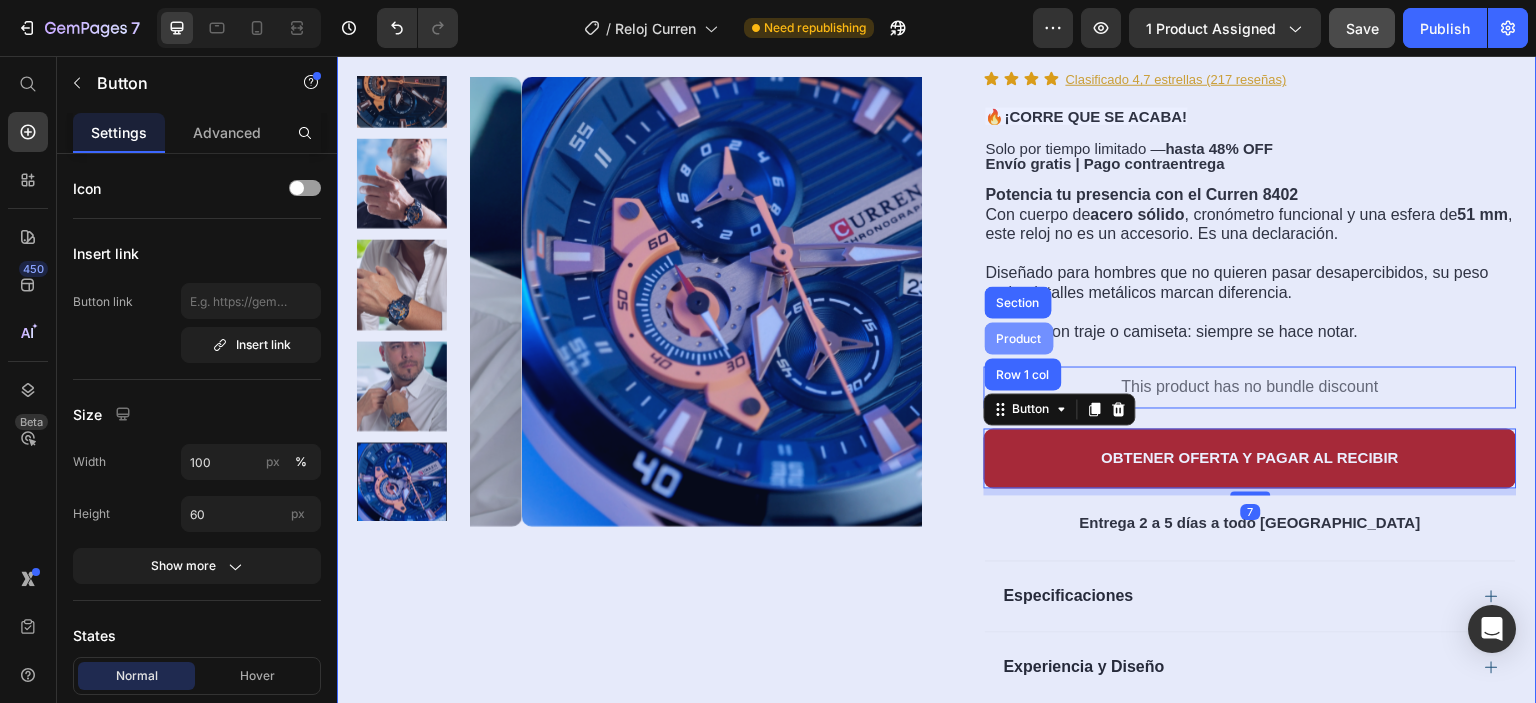 click on "Product" at bounding box center [1019, 339] 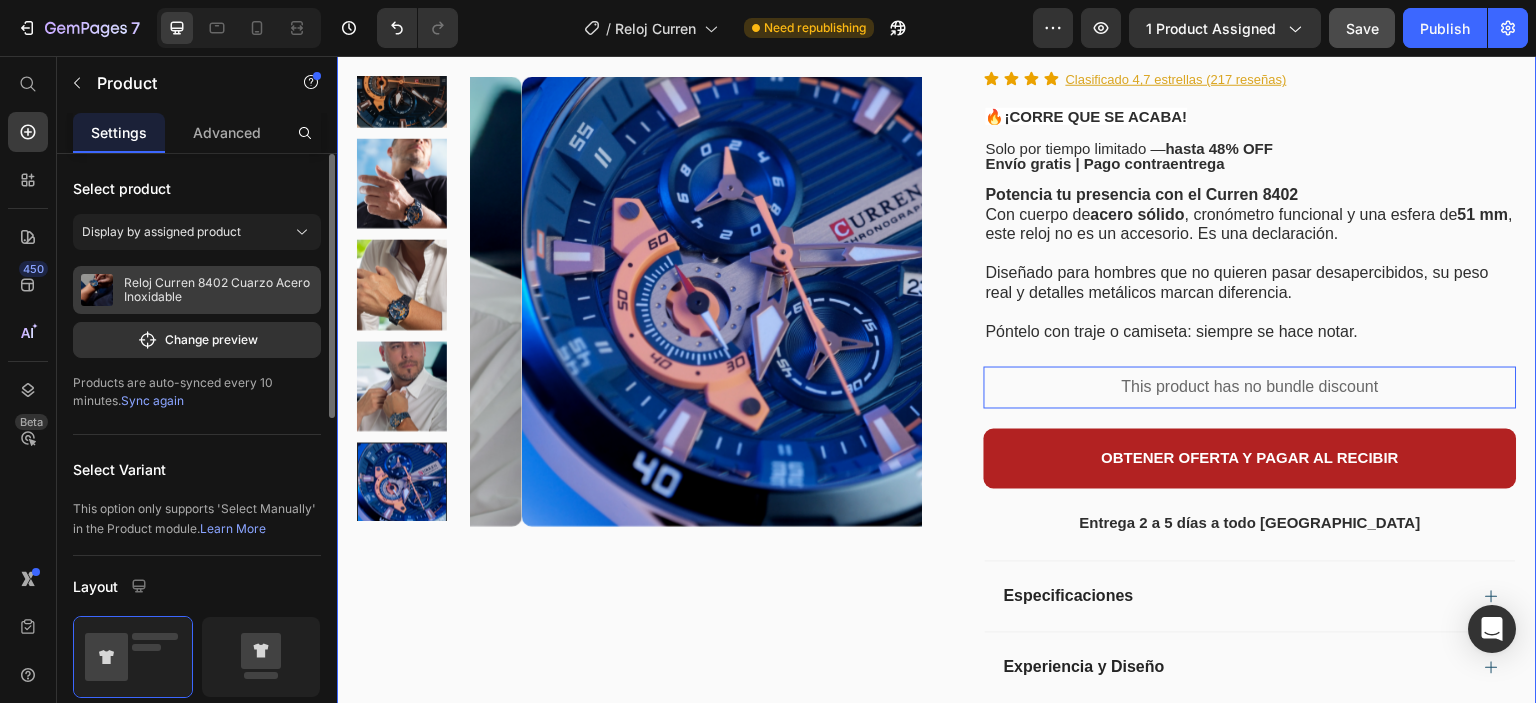 click at bounding box center [97, 290] 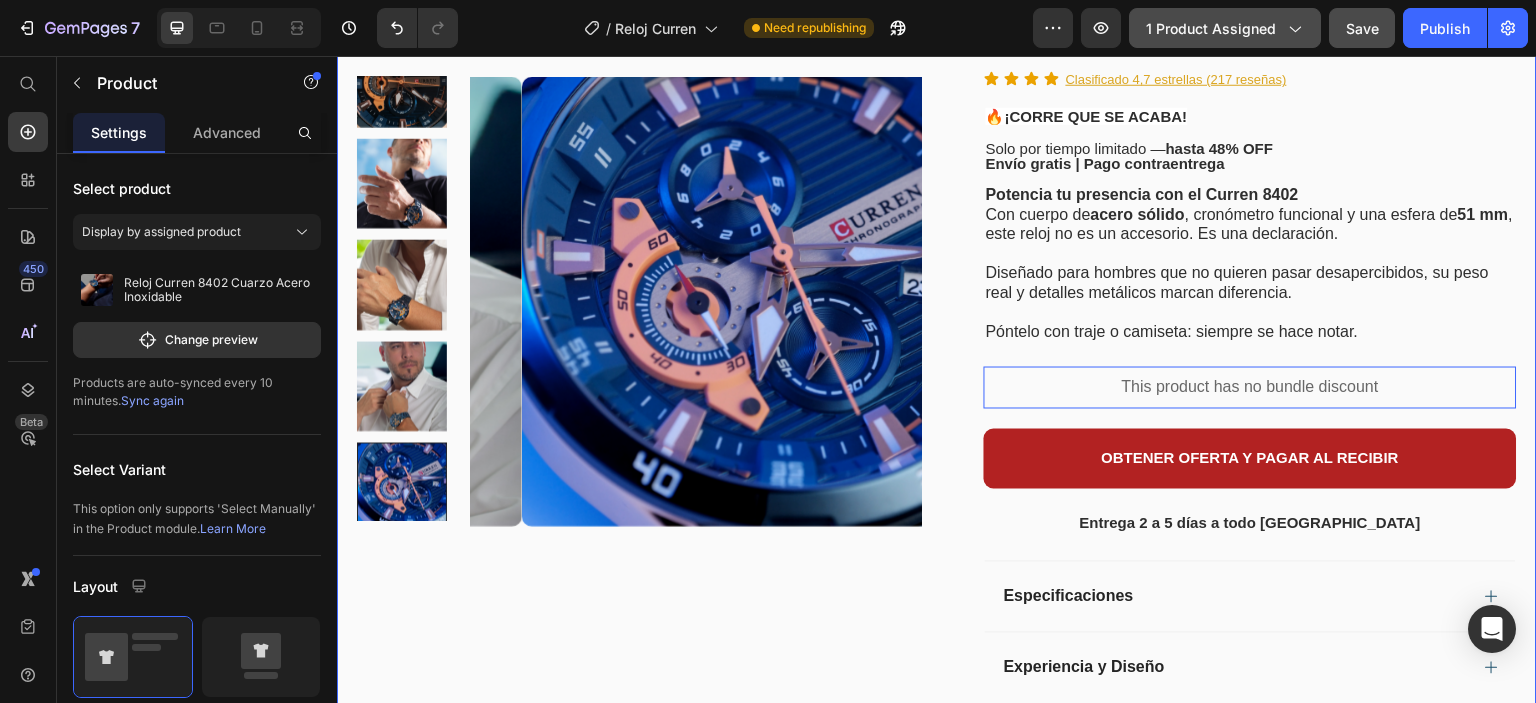 click 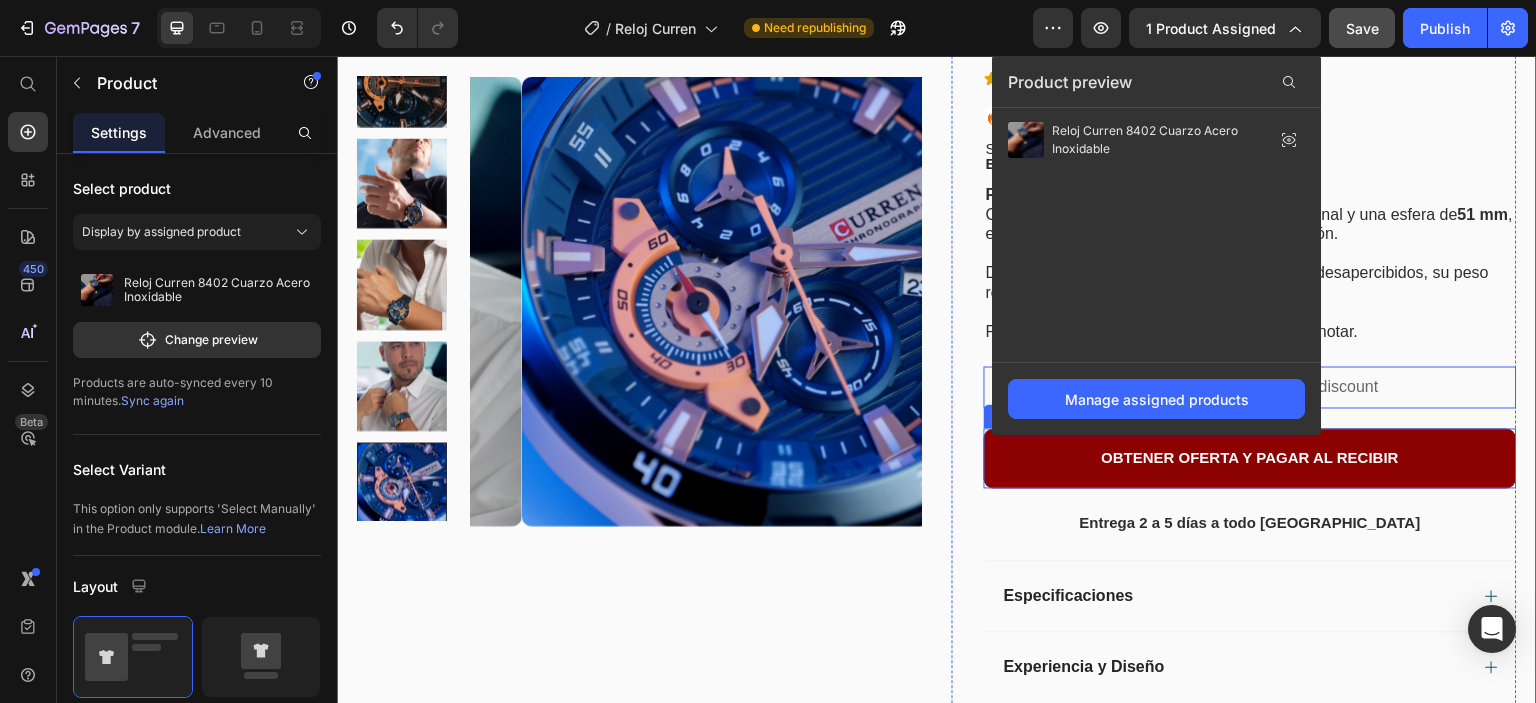 click on "OBTENER OFERTA Y PAGAR AL RECIBIR" at bounding box center (1250, 459) 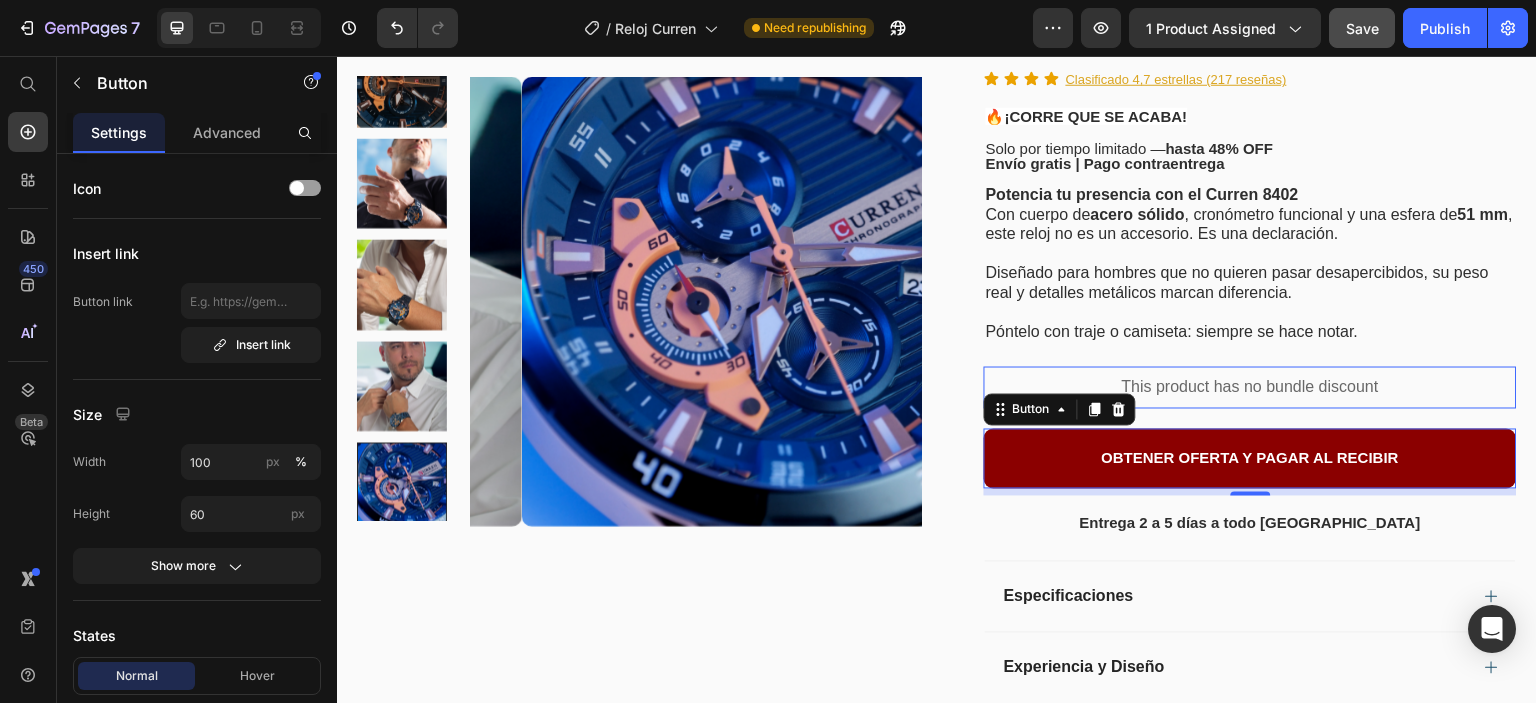 click on "OBTENER OFERTA Y PAGAR AL RECIBIR" at bounding box center [1250, 459] 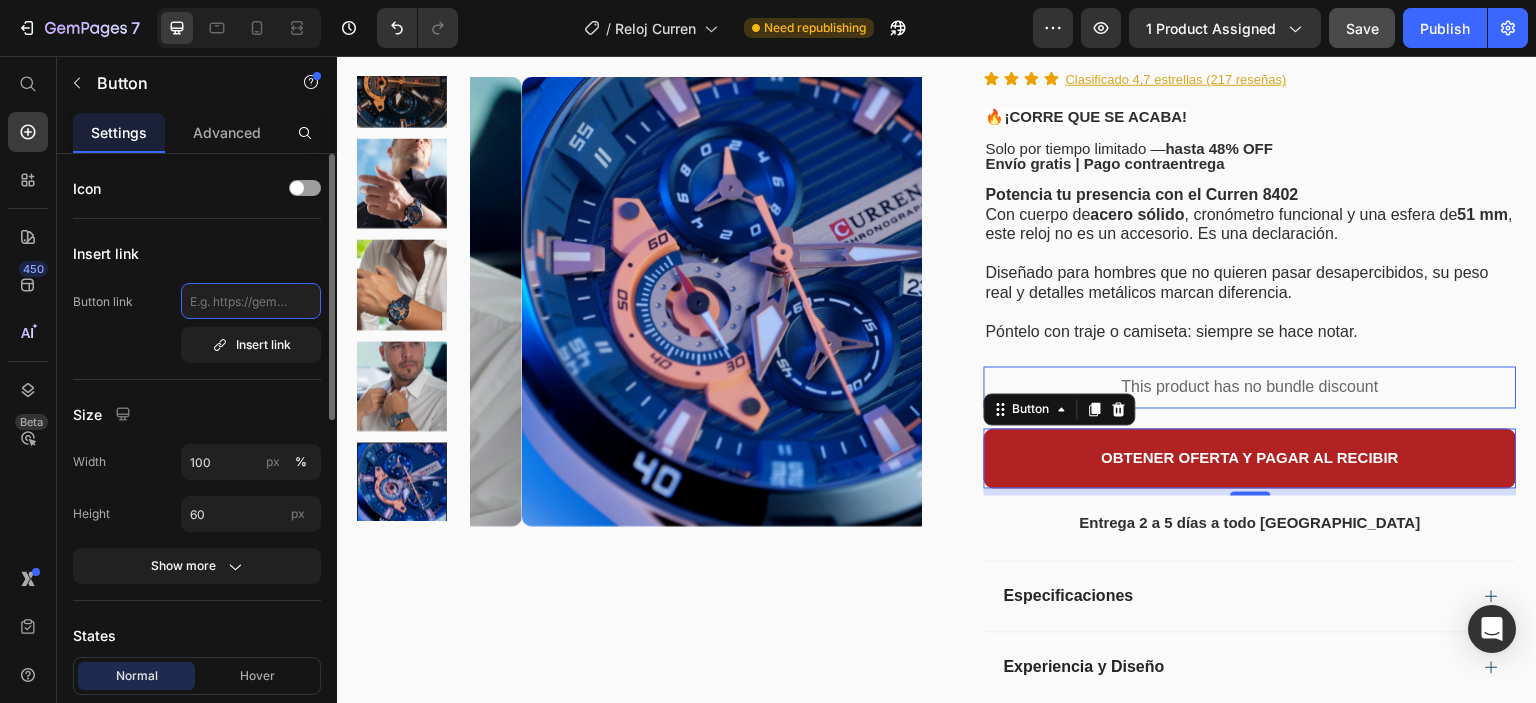 click 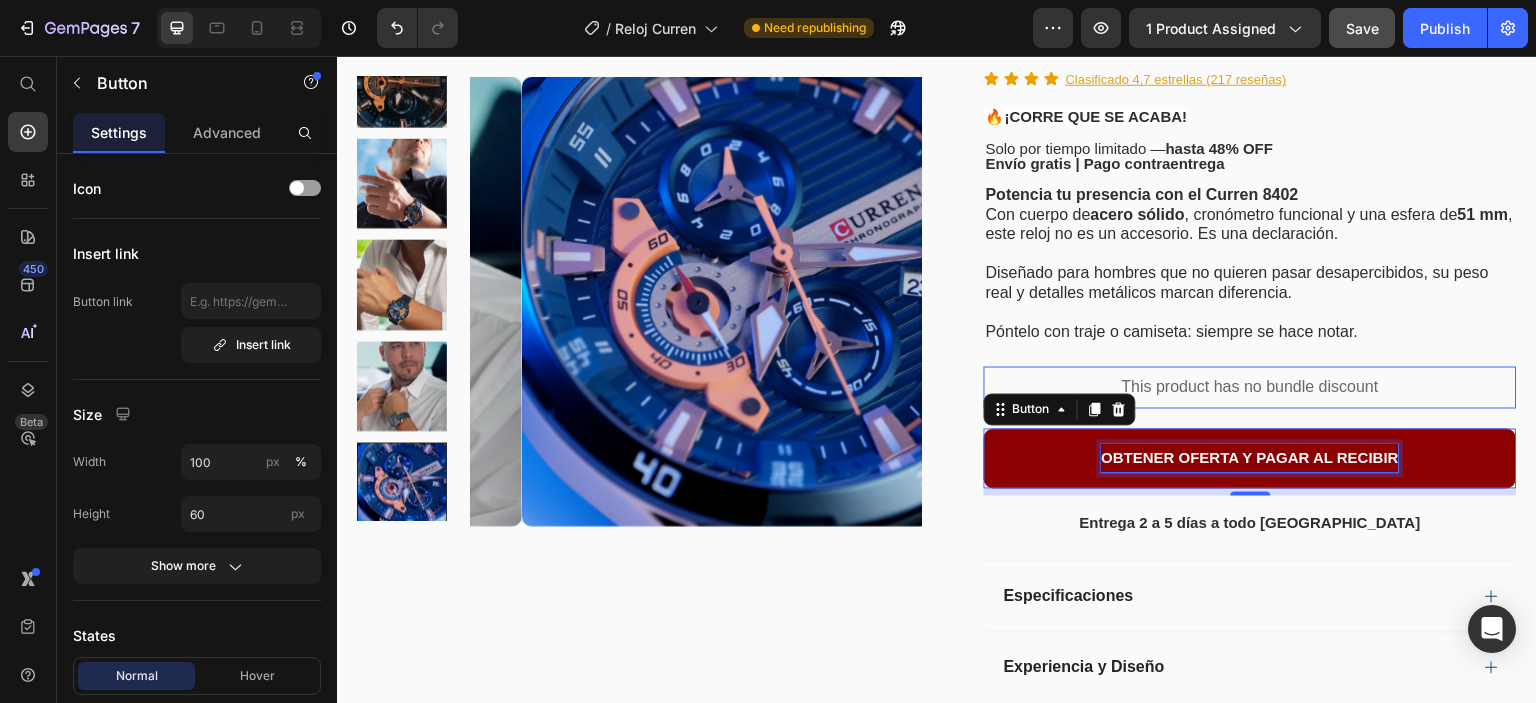 click on "OBTENER OFERTA Y PAGAR AL RECIBIR" at bounding box center (1251, 458) 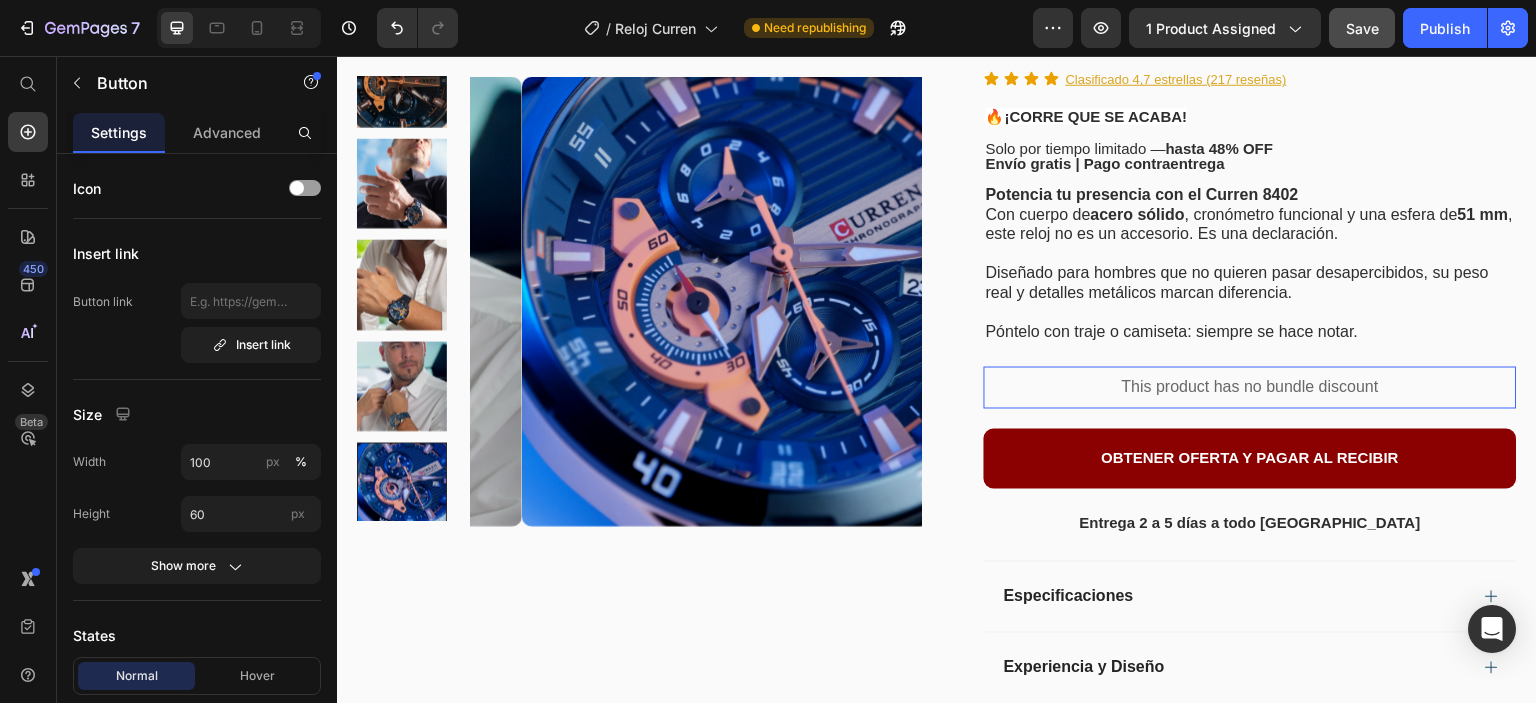 click on "OBTENER OFERTA Y PAGAR AL RECIBIR" at bounding box center (1250, 459) 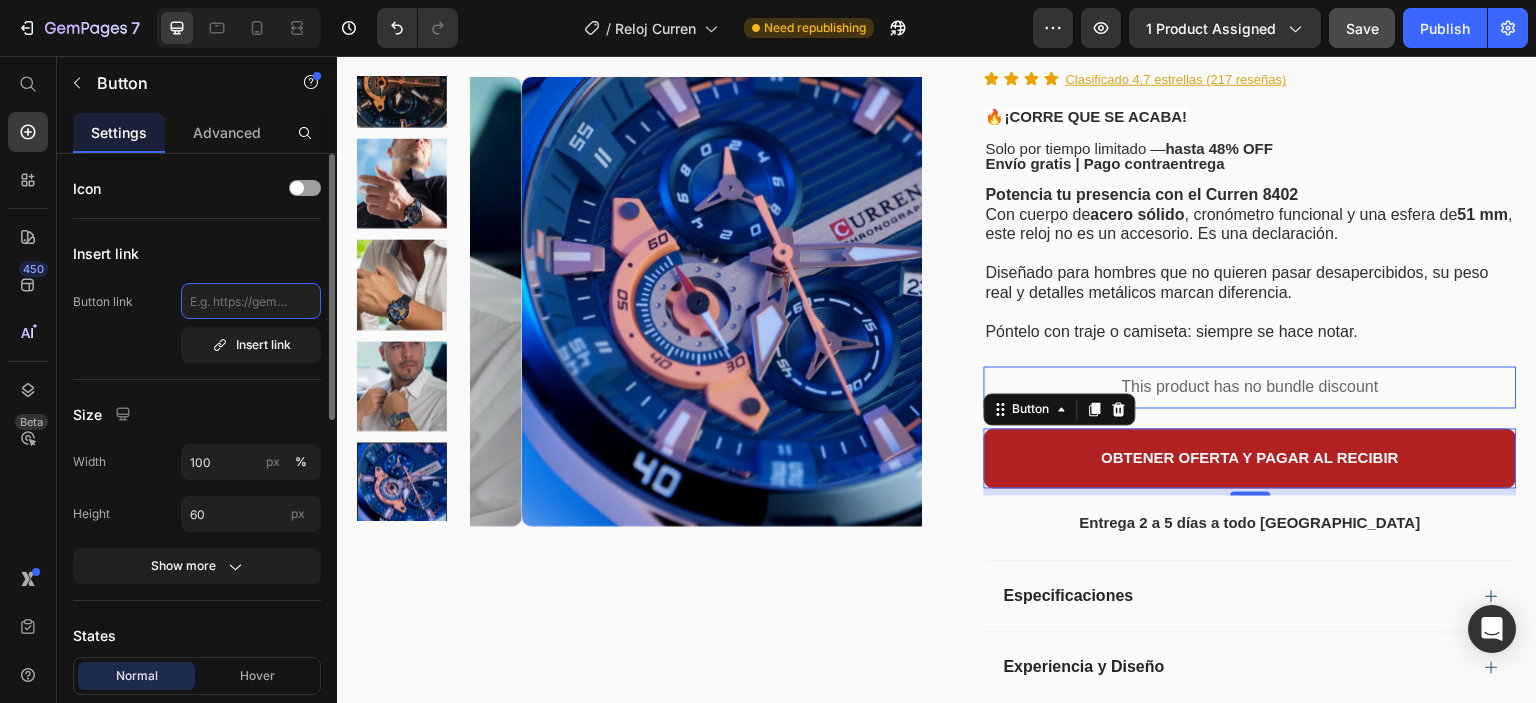 click 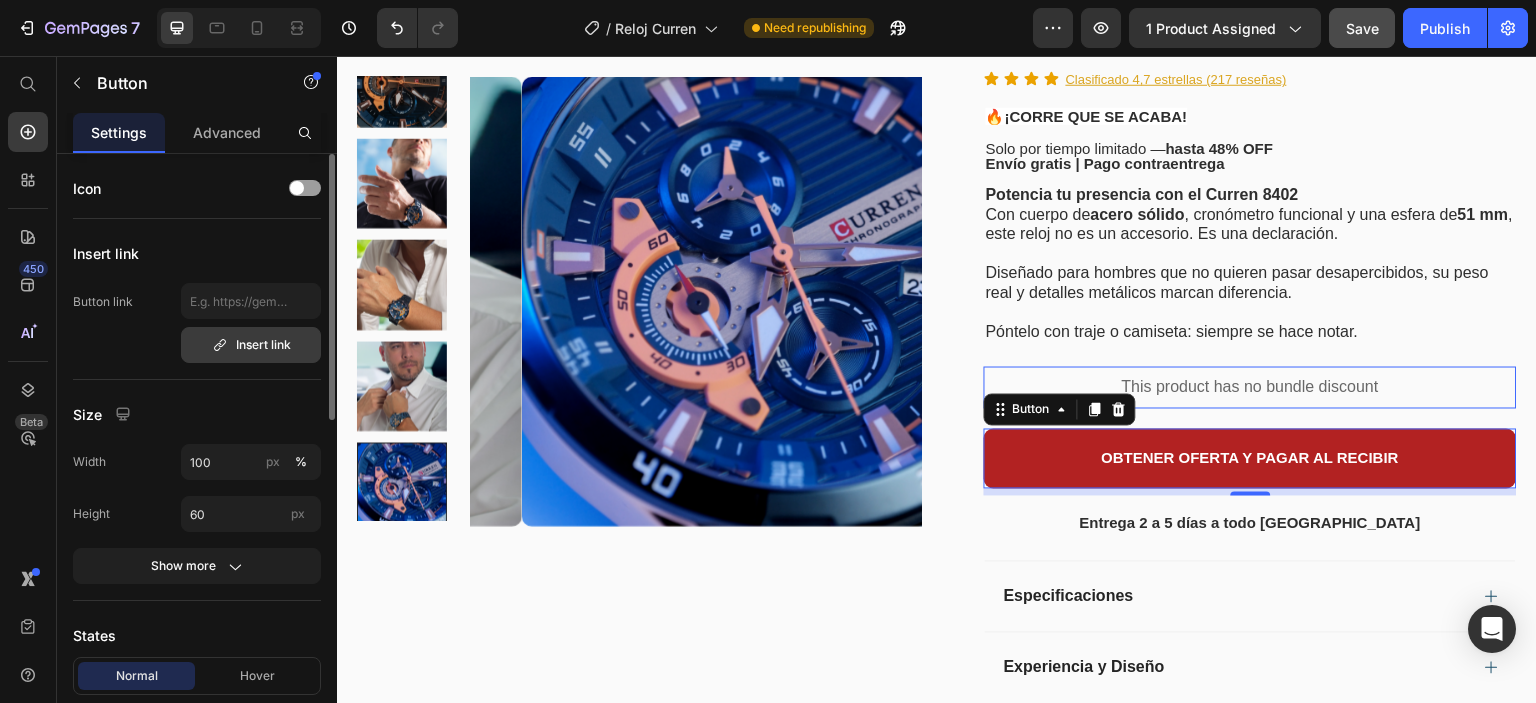 click on "Insert link" at bounding box center [251, 345] 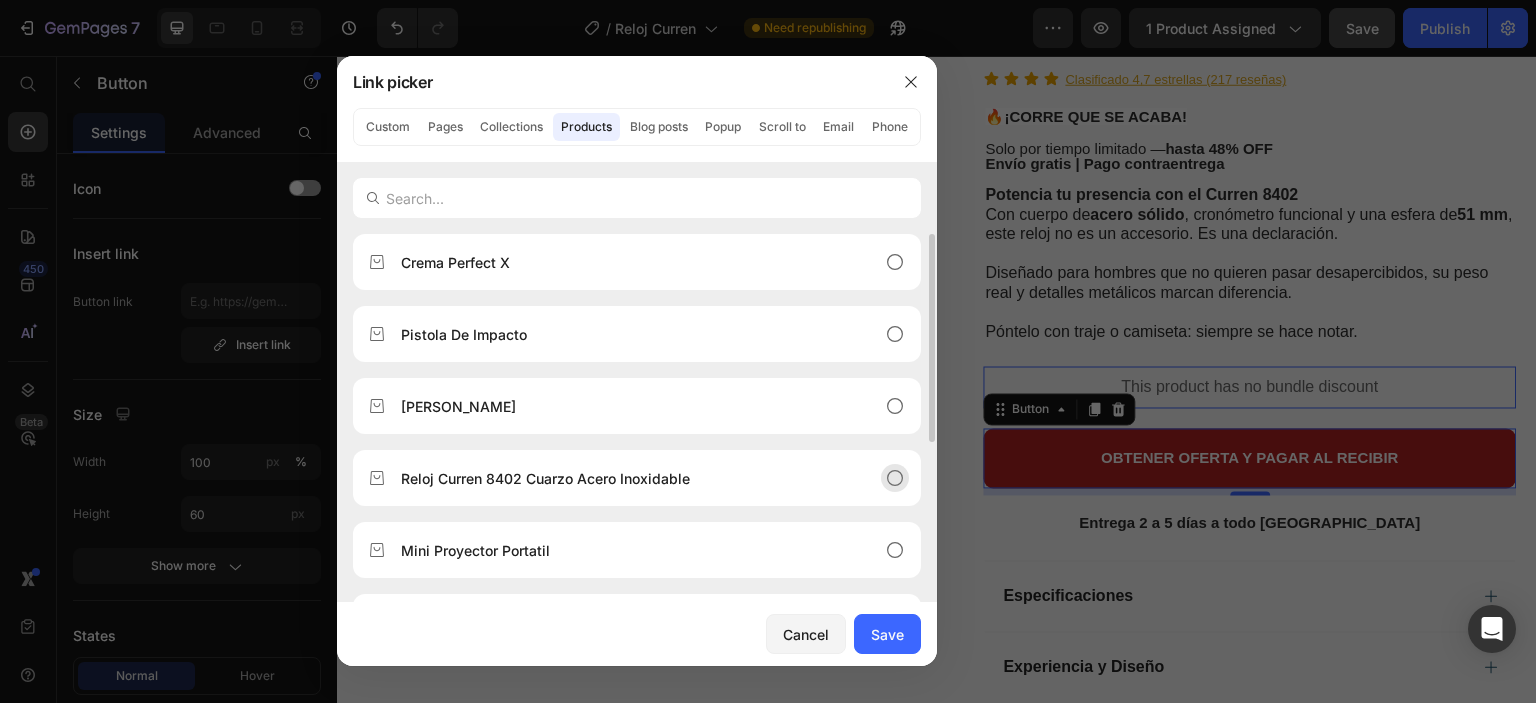 click on "Reloj Curren 8402 Cuarzo Acero Inoxidable" at bounding box center (545, 478) 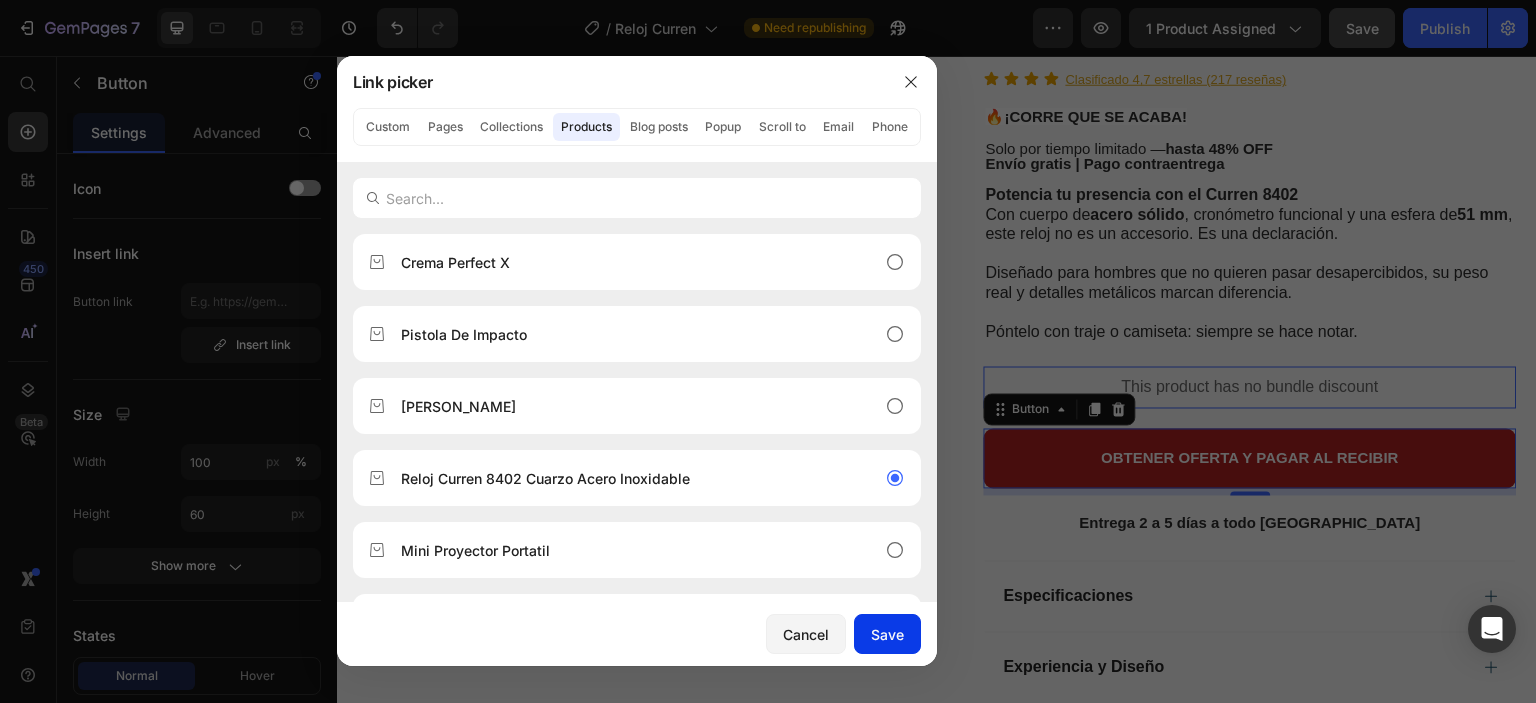 click on "Save" at bounding box center (887, 634) 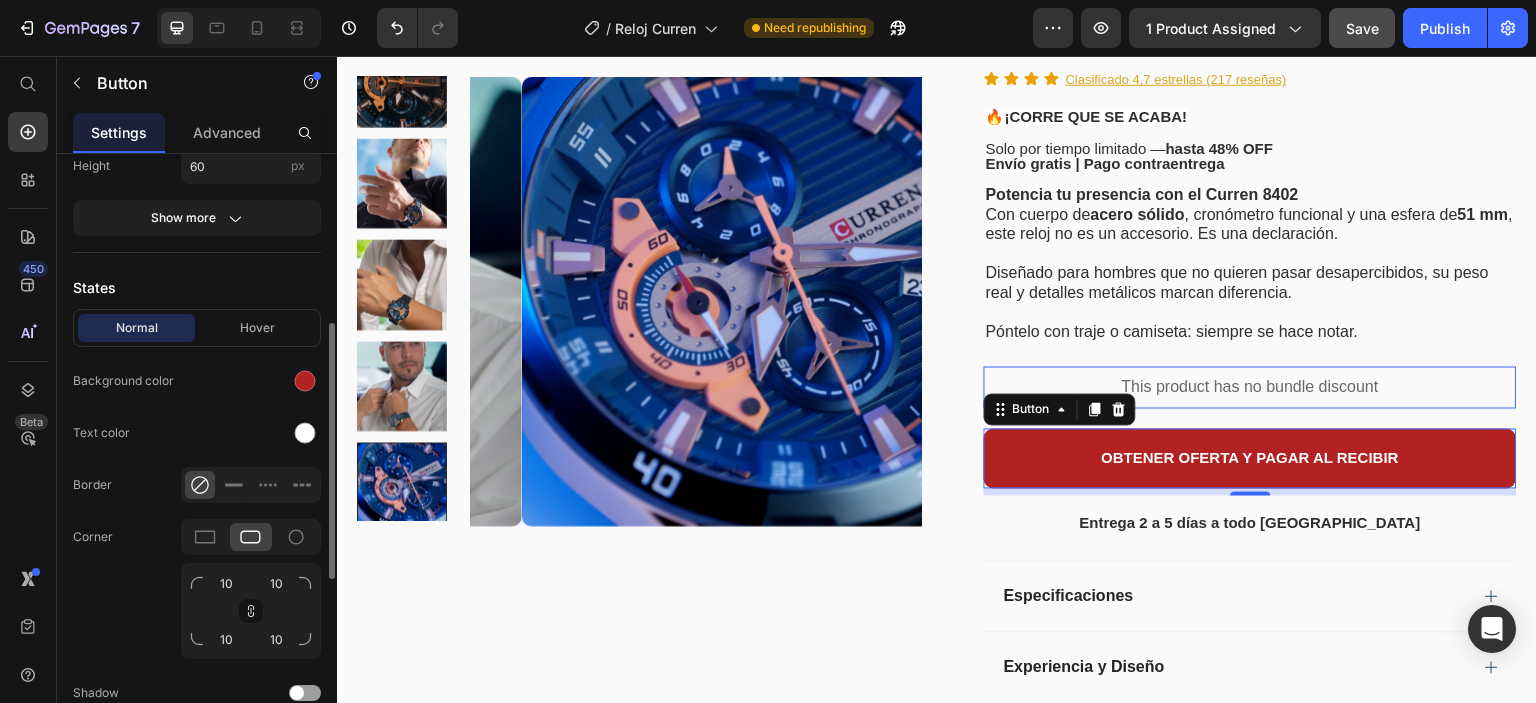 scroll, scrollTop: 668, scrollLeft: 0, axis: vertical 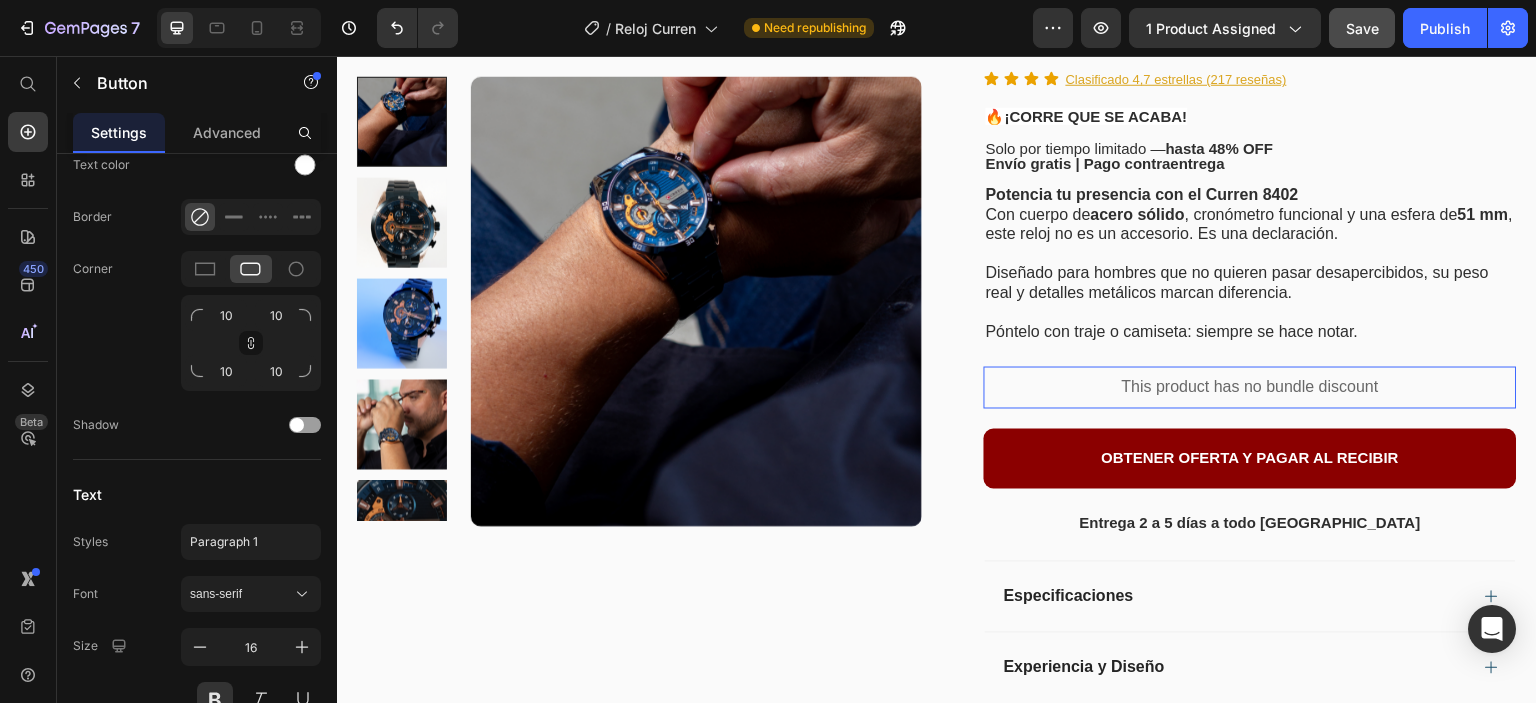 click on "OBTENER OFERTA Y PAGAR AL RECIBIR" at bounding box center [1250, 459] 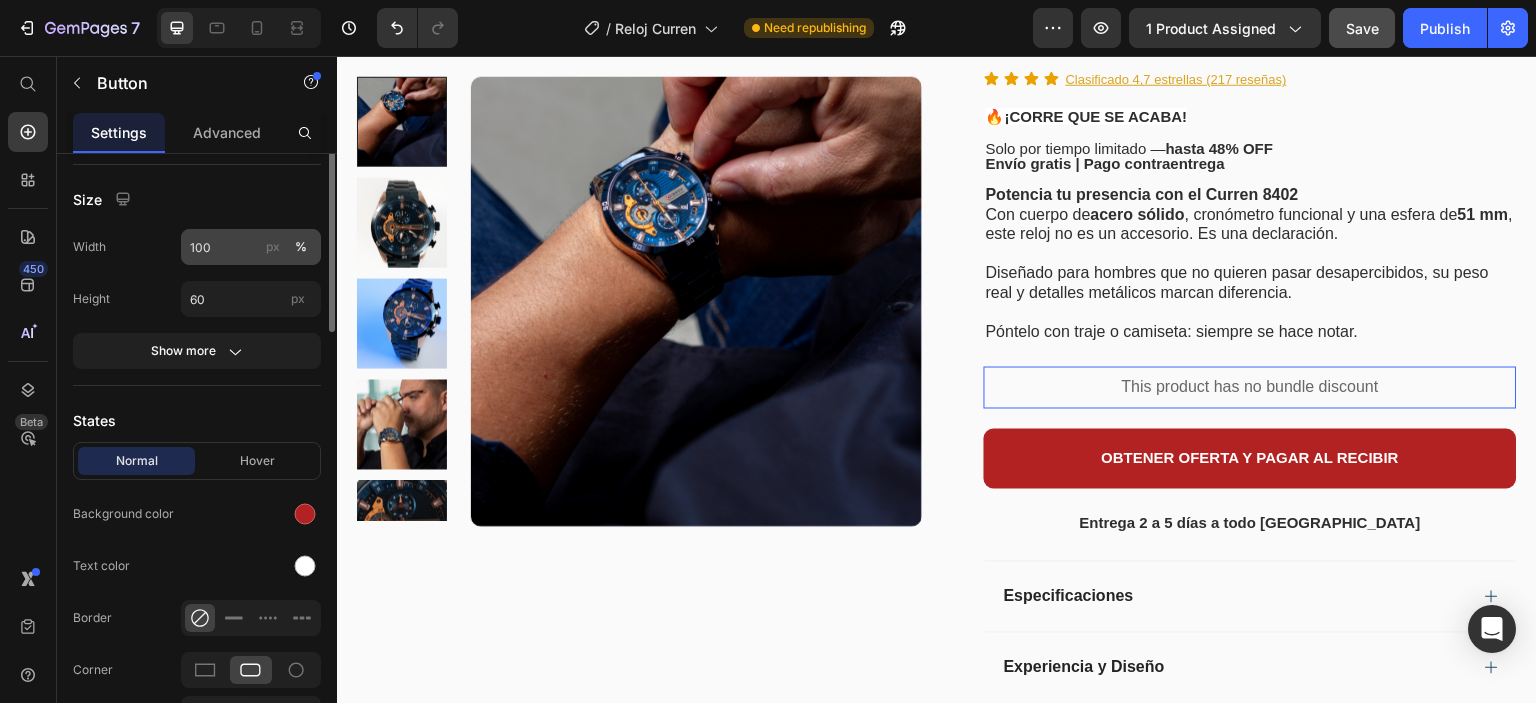 scroll, scrollTop: 0, scrollLeft: 0, axis: both 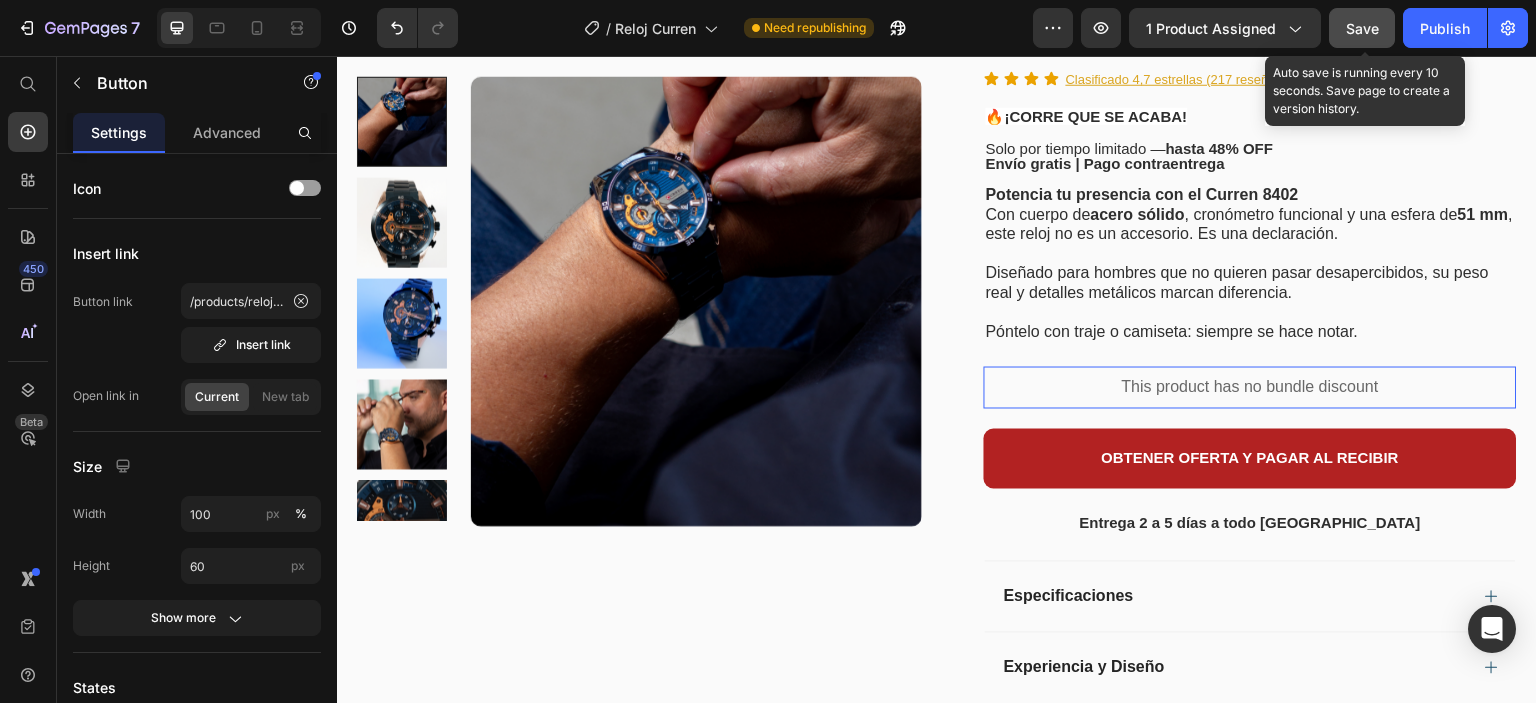 click on "Save" at bounding box center (1362, 28) 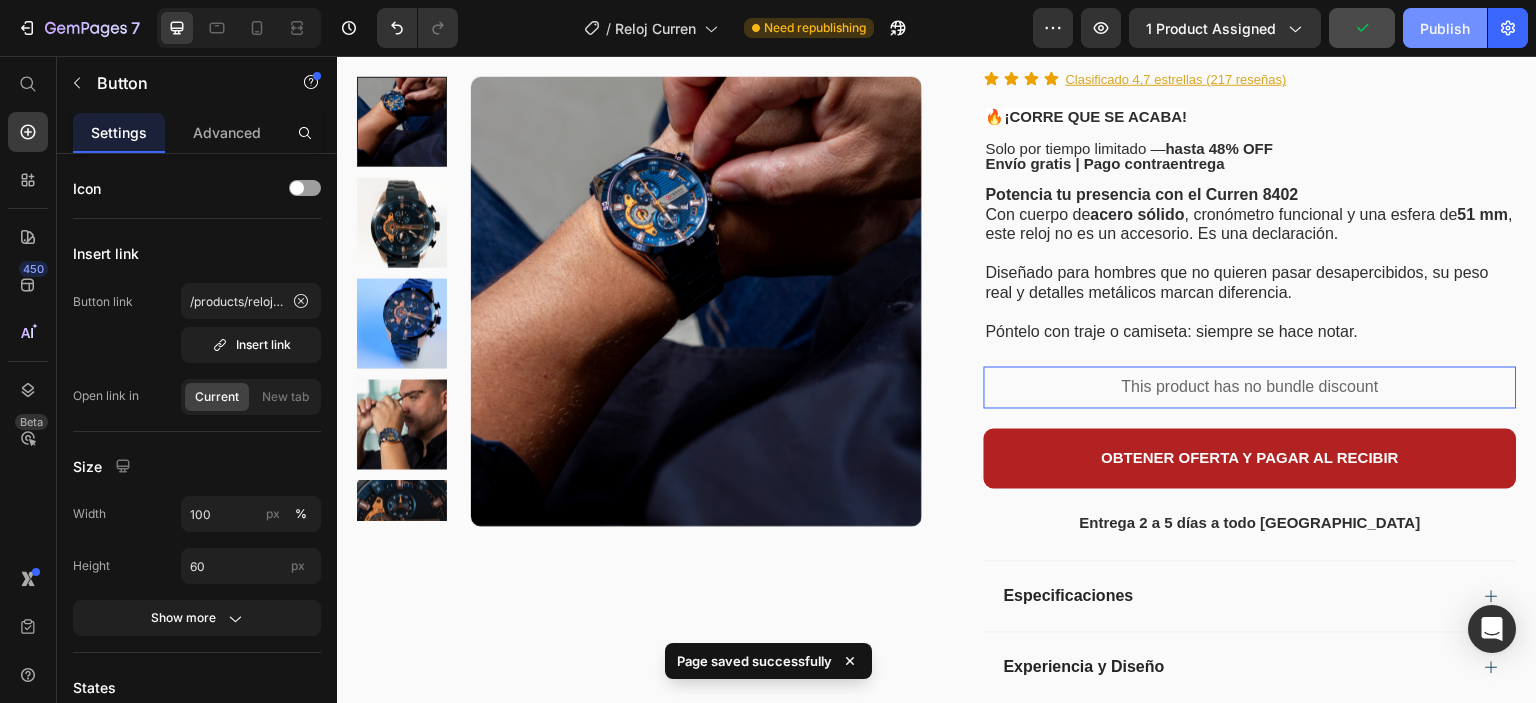 click on "Publish" at bounding box center [1445, 28] 